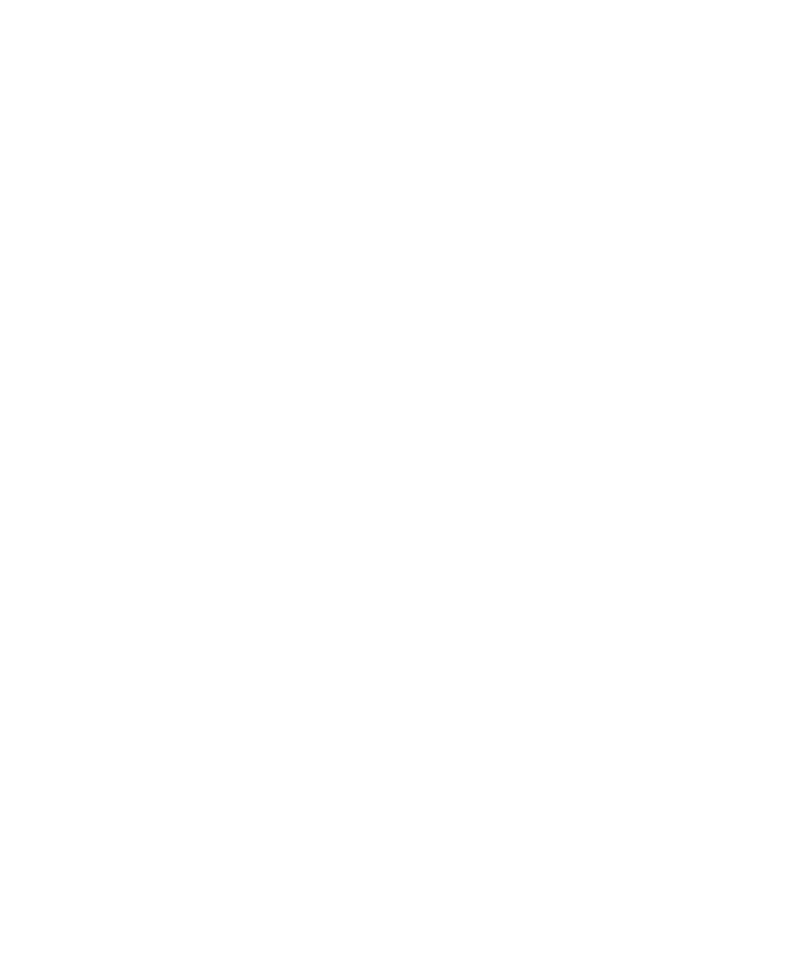 scroll, scrollTop: 0, scrollLeft: 0, axis: both 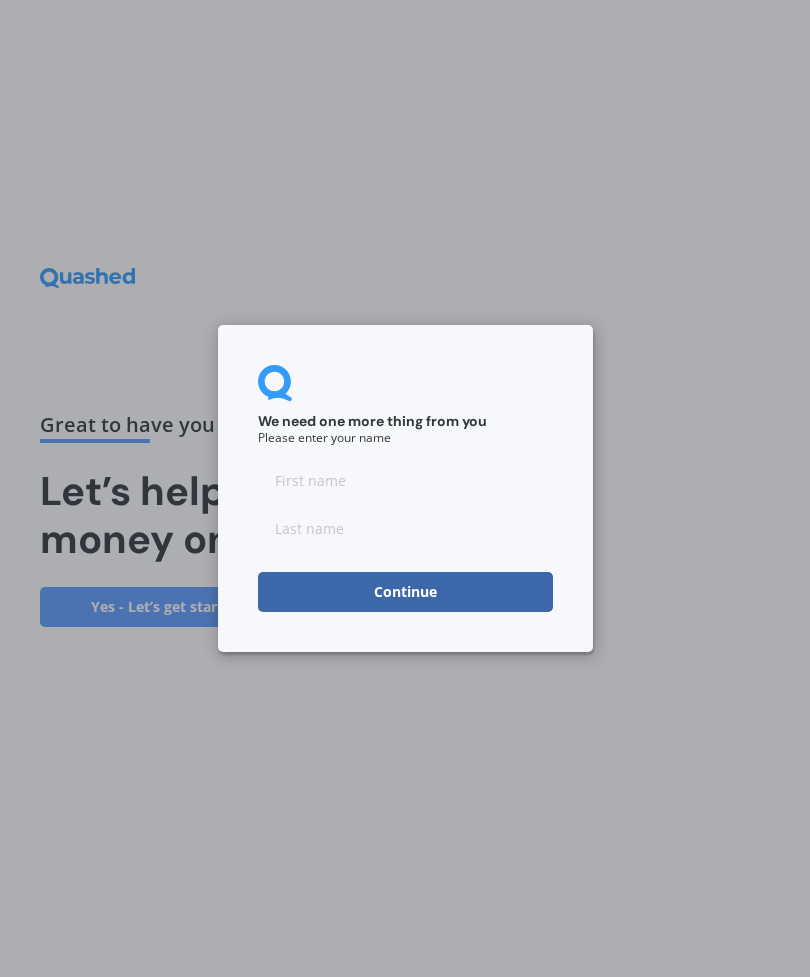 click at bounding box center [405, 480] 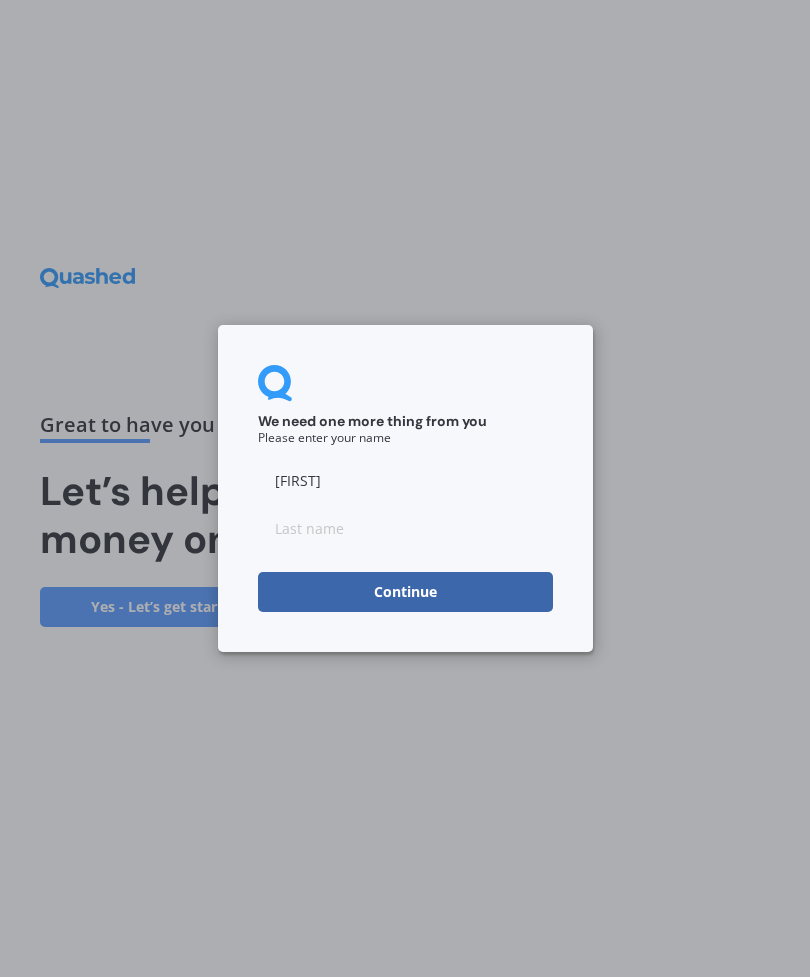 type on "[FIRST]" 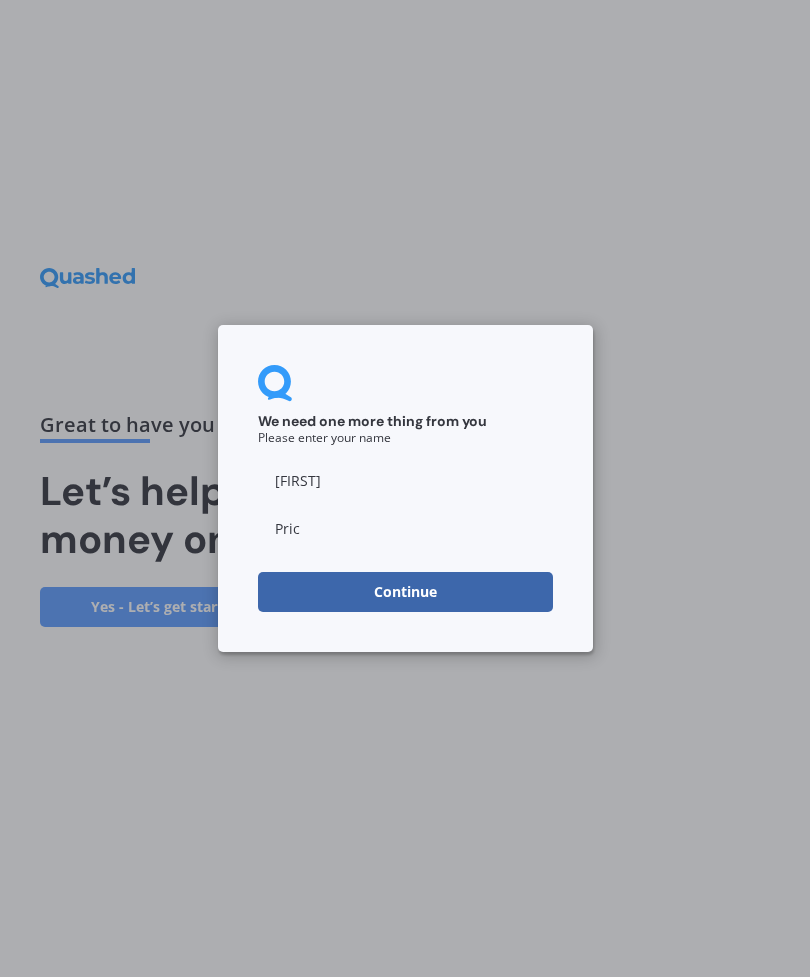 type on "Price" 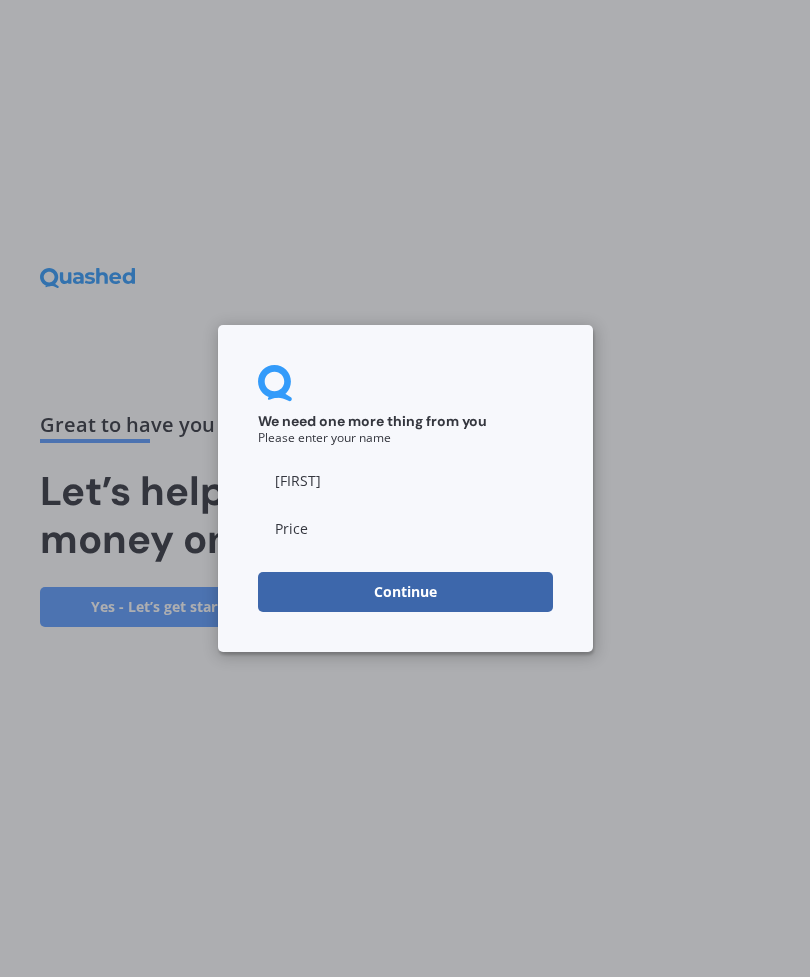 click on "Continue" at bounding box center (405, 592) 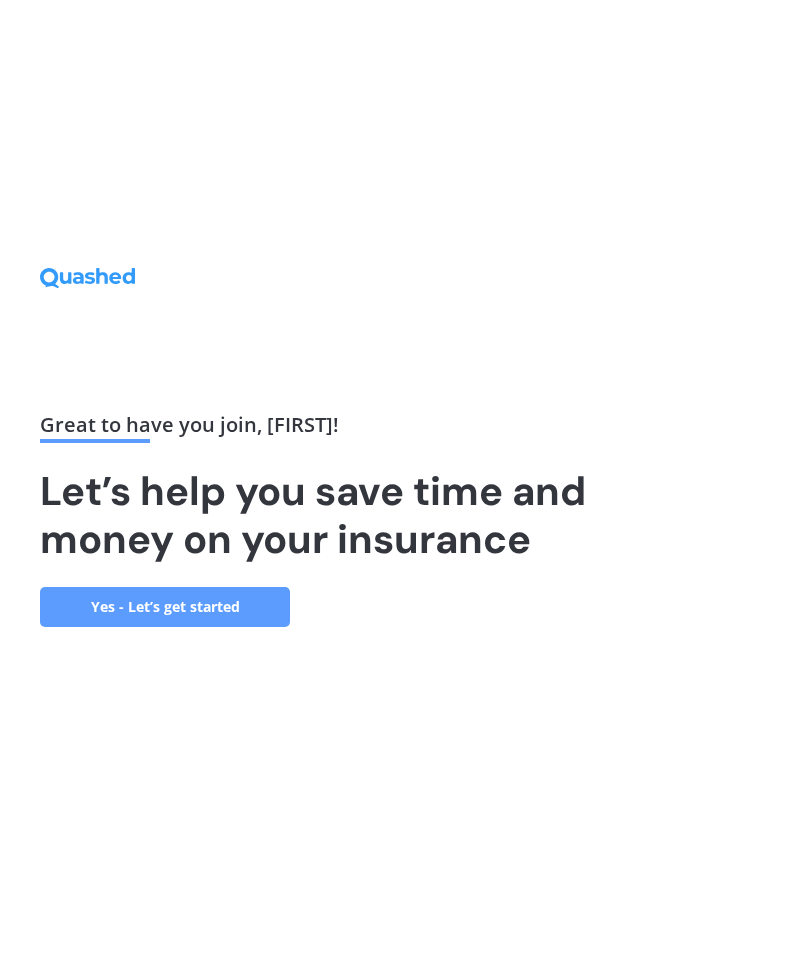 click on "Yes - Let’s get started" at bounding box center (165, 607) 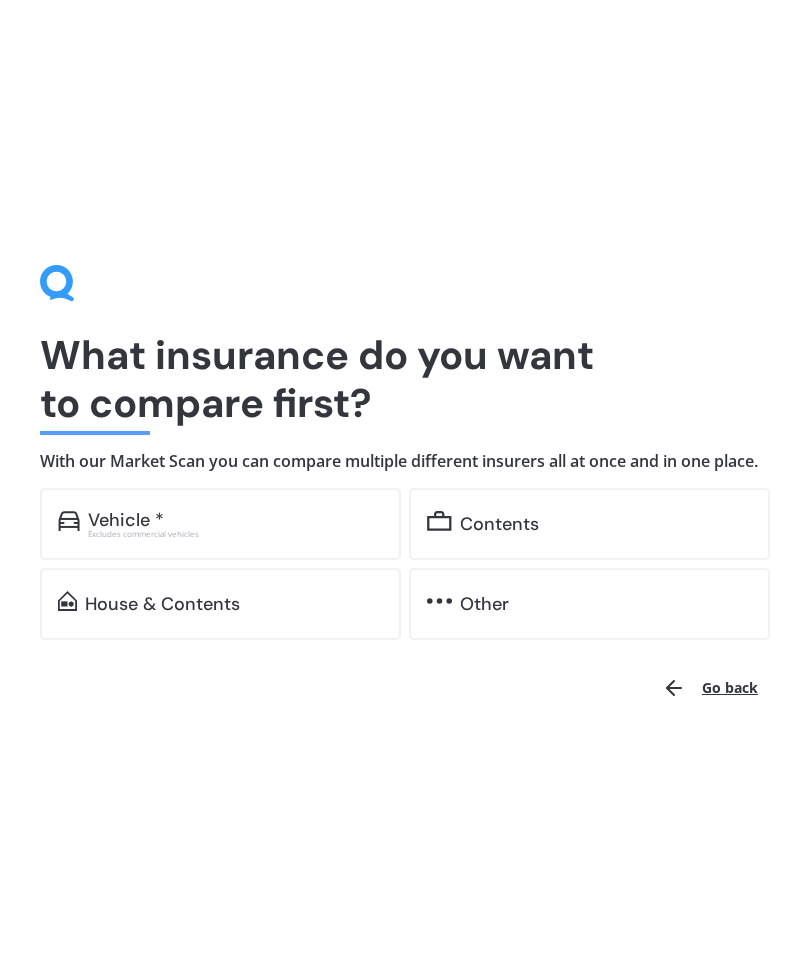 click on "Contents" at bounding box center [606, 524] 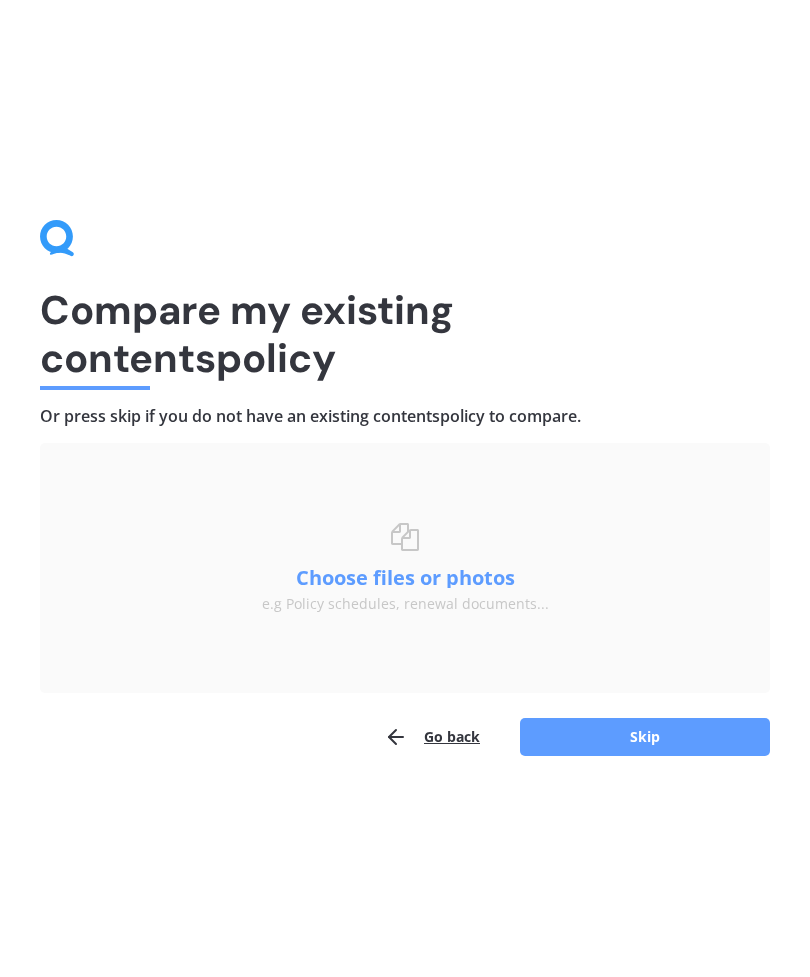 click on "Skip" at bounding box center [645, 737] 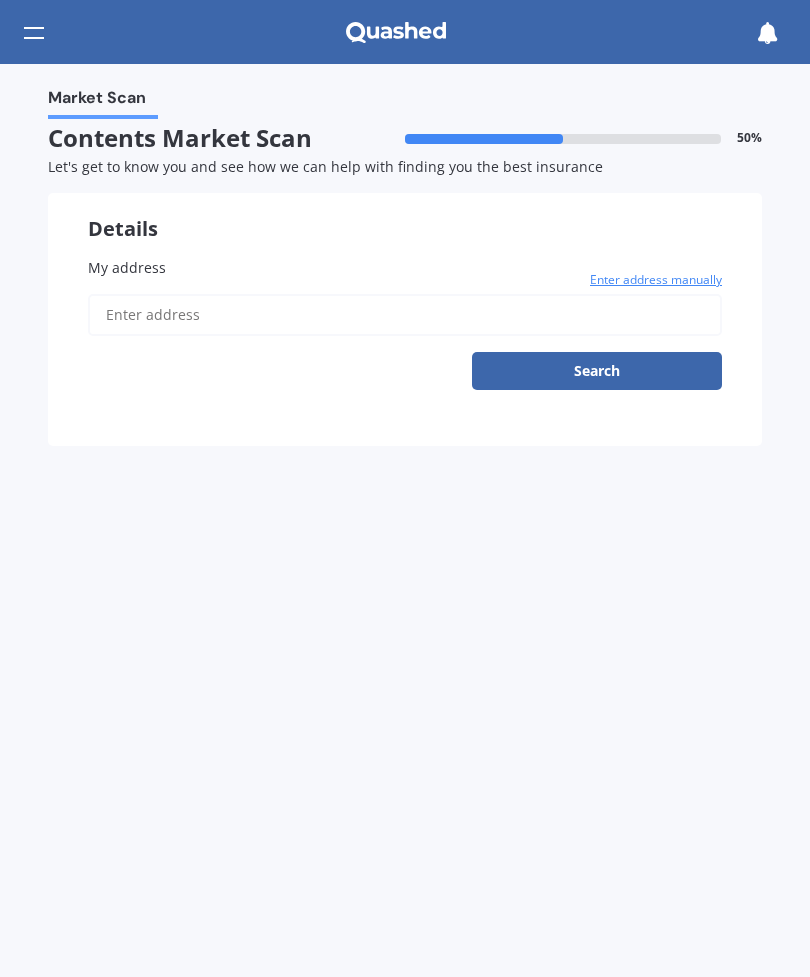 click on "My address" at bounding box center [405, 315] 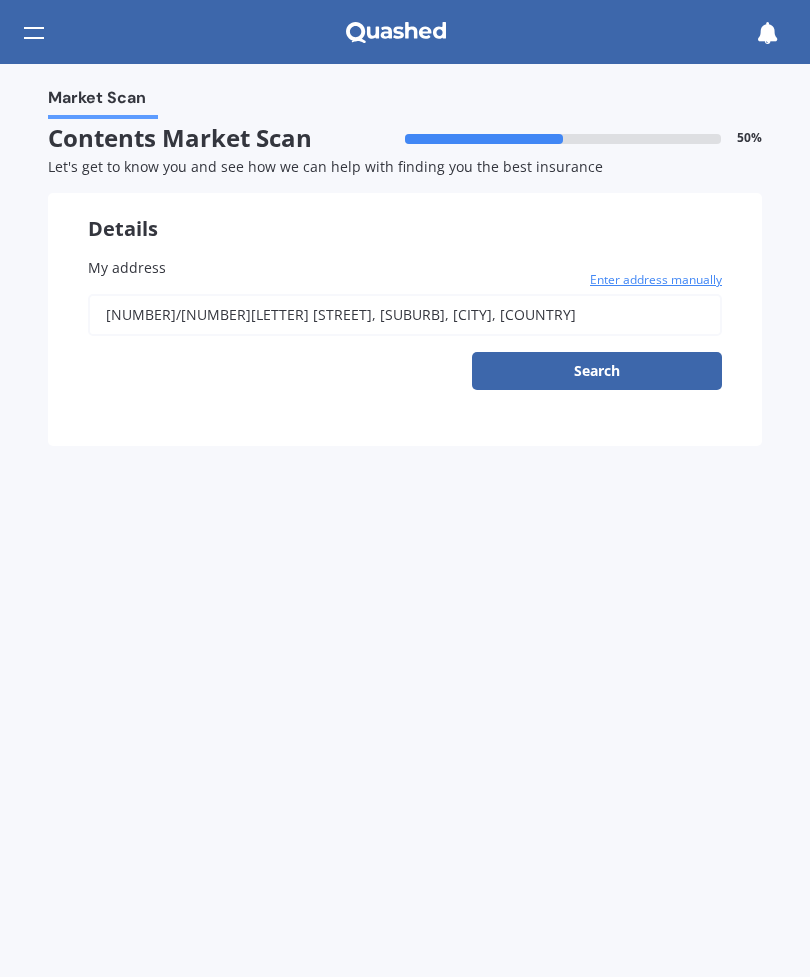 type on "[NUMBER]/[NUMBER] [STREET], [SUBURB], [CITY] [POSTAL_CODE]" 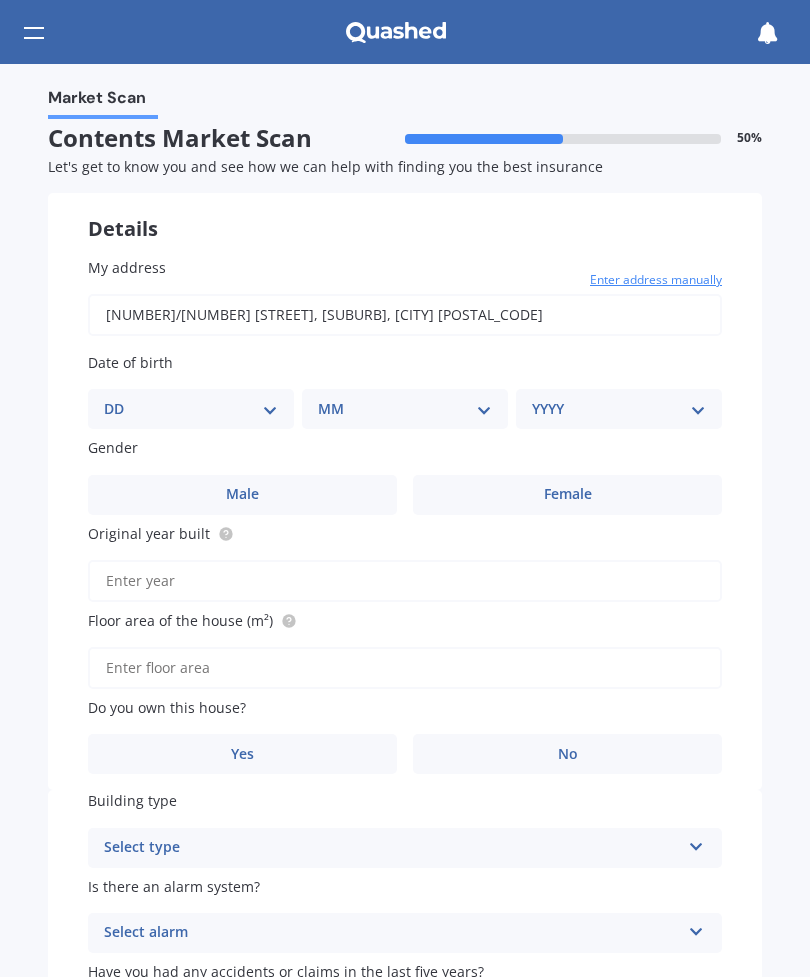 click on "DD 01 02 03 04 05 06 07 08 09 10 11 12 13 14 15 16 17 18 19 20 21 22 23 24 25 26 27 28 29 30 31" at bounding box center (191, 409) 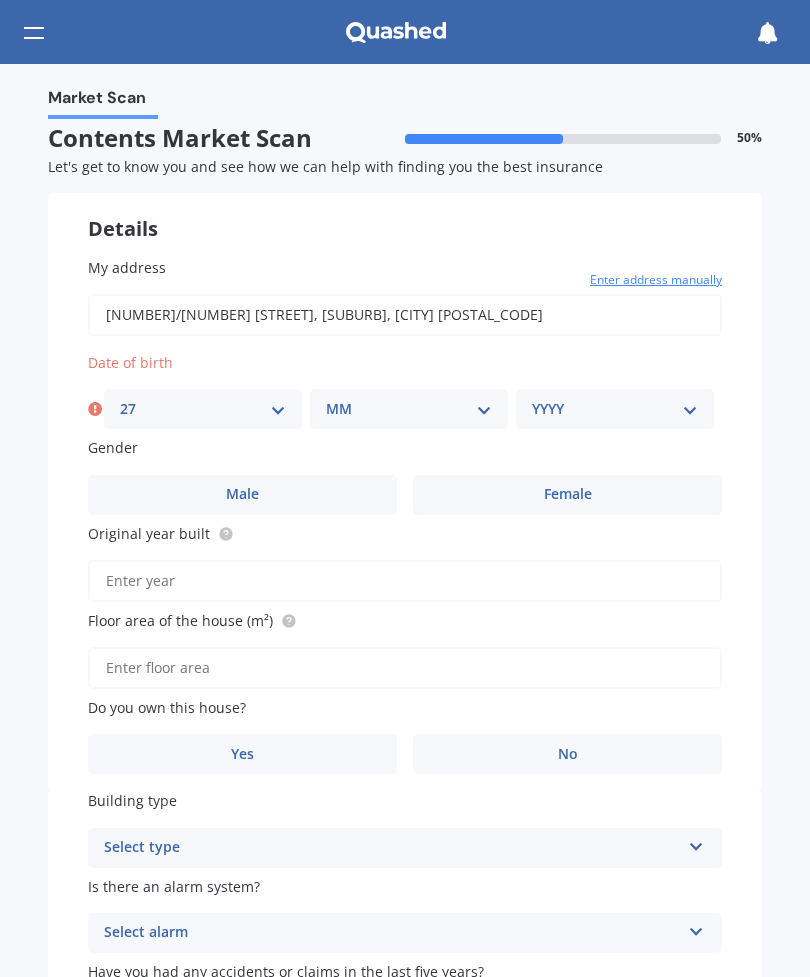 click on "MM 01 02 03 04 05 06 07 08 09 10 11 12" at bounding box center (409, 409) 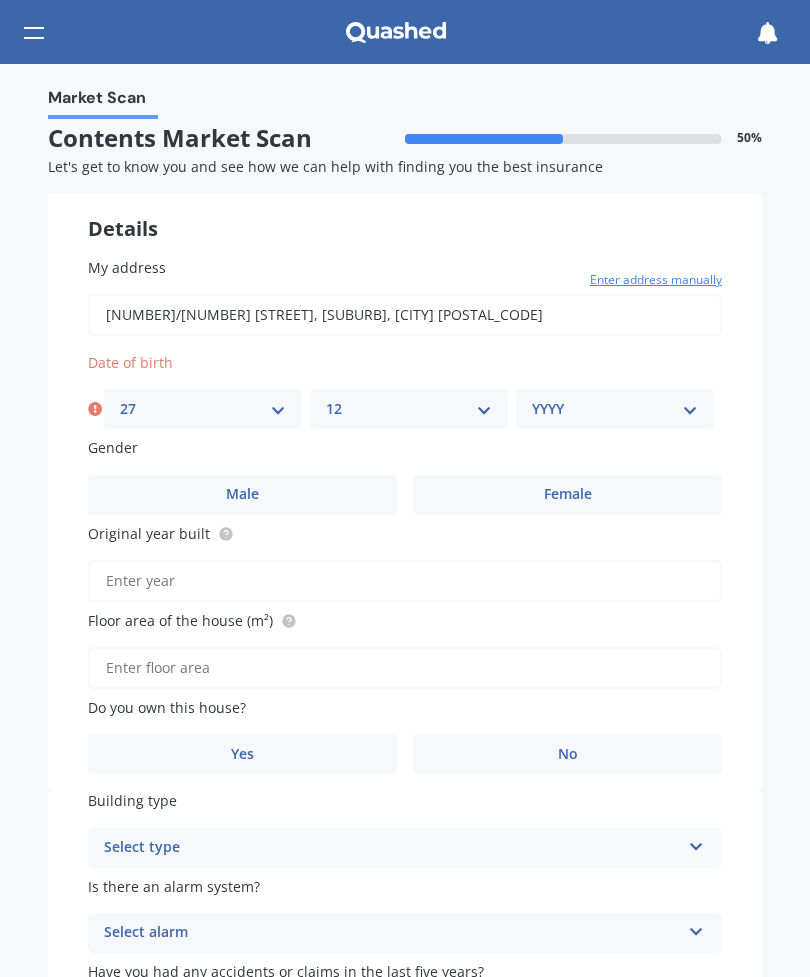 click on "YYYY 2009 2008 2007 2006 2005 2004 2003 2002 2001 2000 1999 1998 1997 1996 1995 1994 1993 1992 1991 1990 1989 1988 1987 1986 1985 1984 1983 1982 1981 1980 1979 1978 1977 1976 1975 1974 1973 1972 1971 1970 1969 1968 1967 1966 1965 1964 1963 1962 1961 1960 1959 1958 1957 1956 1955 1954 1953 1952 1951 1950 1949 1948 1947 1946 1945 1944 1943 1942 1941 1940 1939 1938 1937 1936 1935 1934 1933 1932 1931 1930 1929 1928 1927 1926 1925 1924 1923 1922 1921 1920 1919 1918 1917 1916 1915 1914 1913 1912 1911 1910" at bounding box center (615, 409) 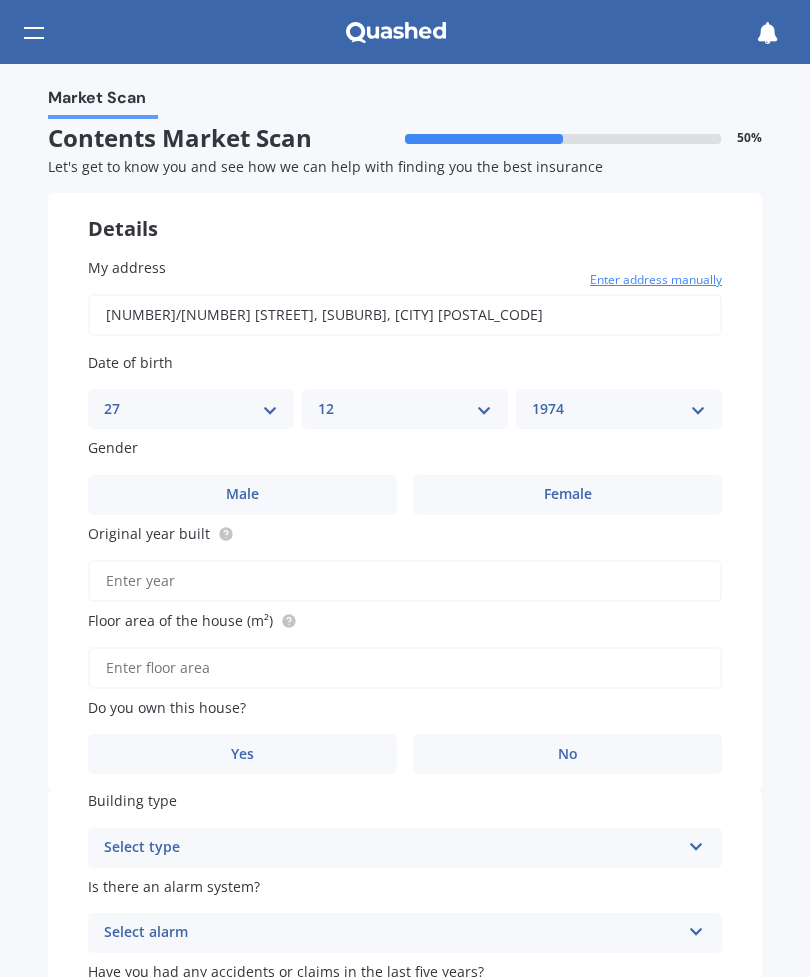 click on "Female" at bounding box center [568, 494] 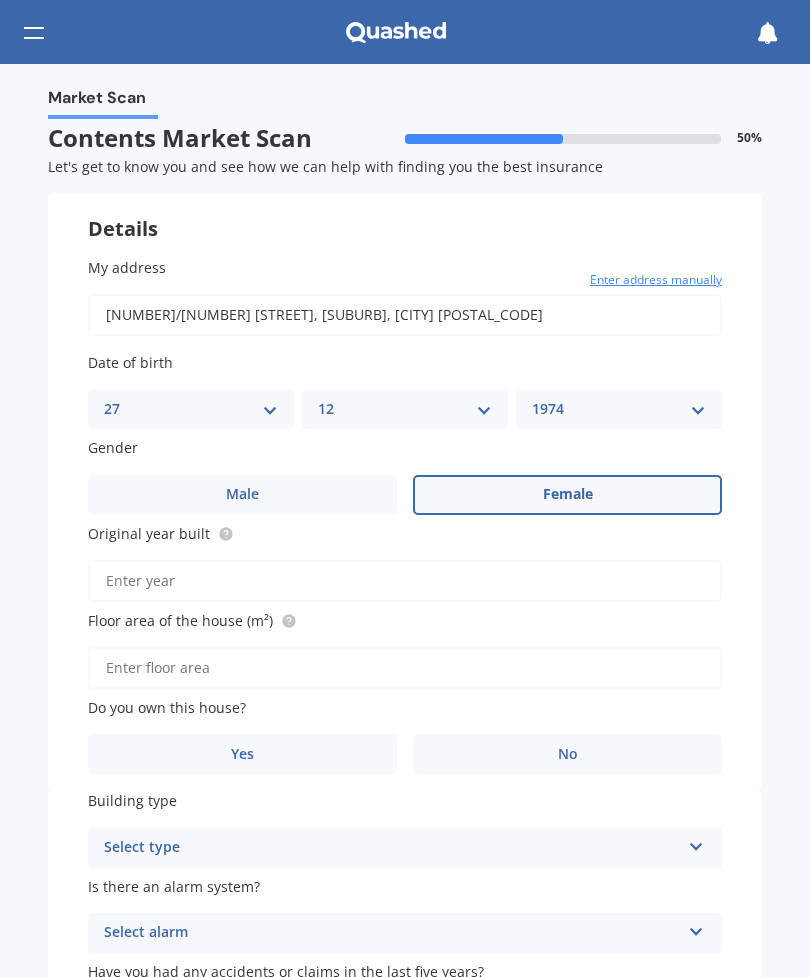 click on "Original year built" at bounding box center [405, 581] 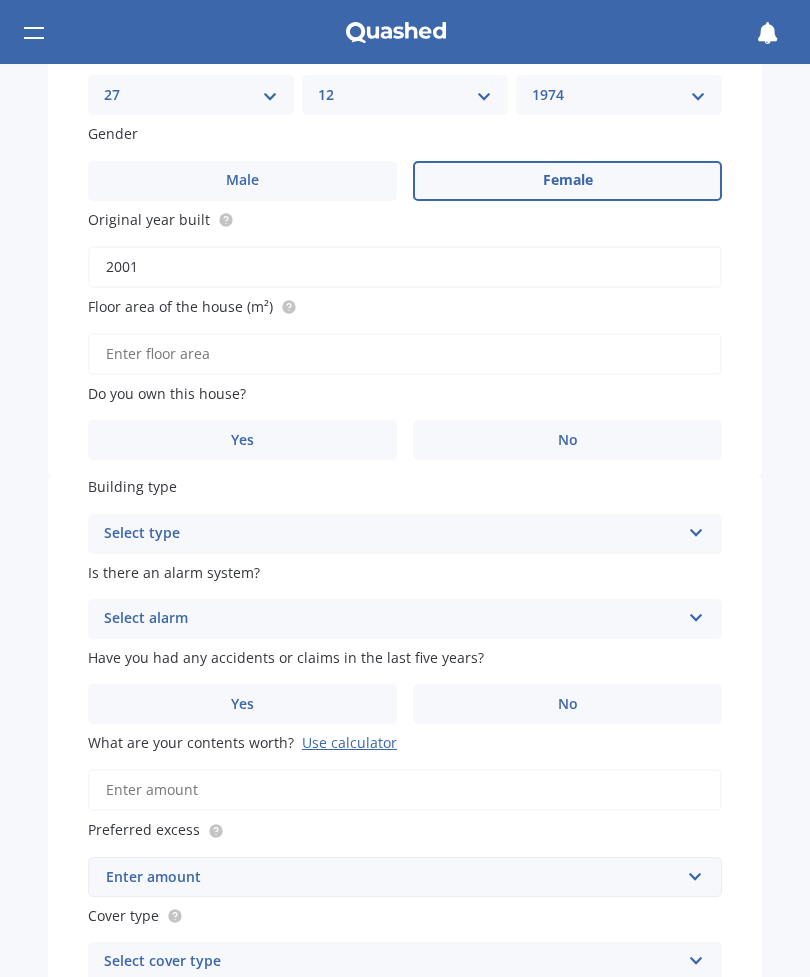 scroll, scrollTop: 317, scrollLeft: 0, axis: vertical 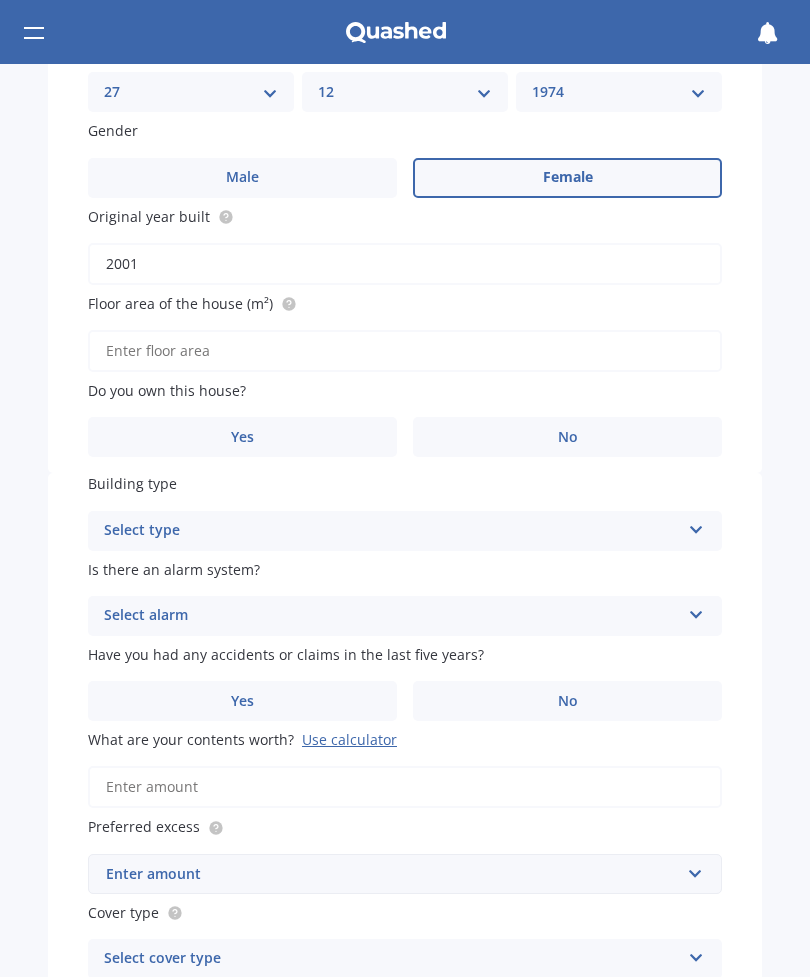 type on "2001" 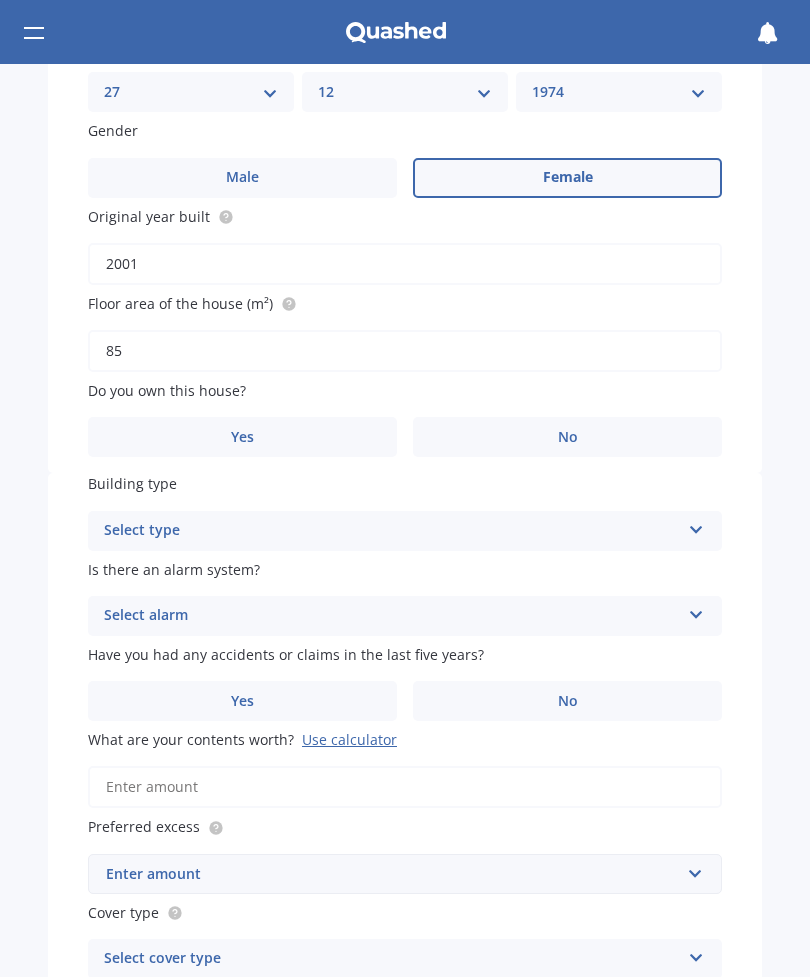 type on "85" 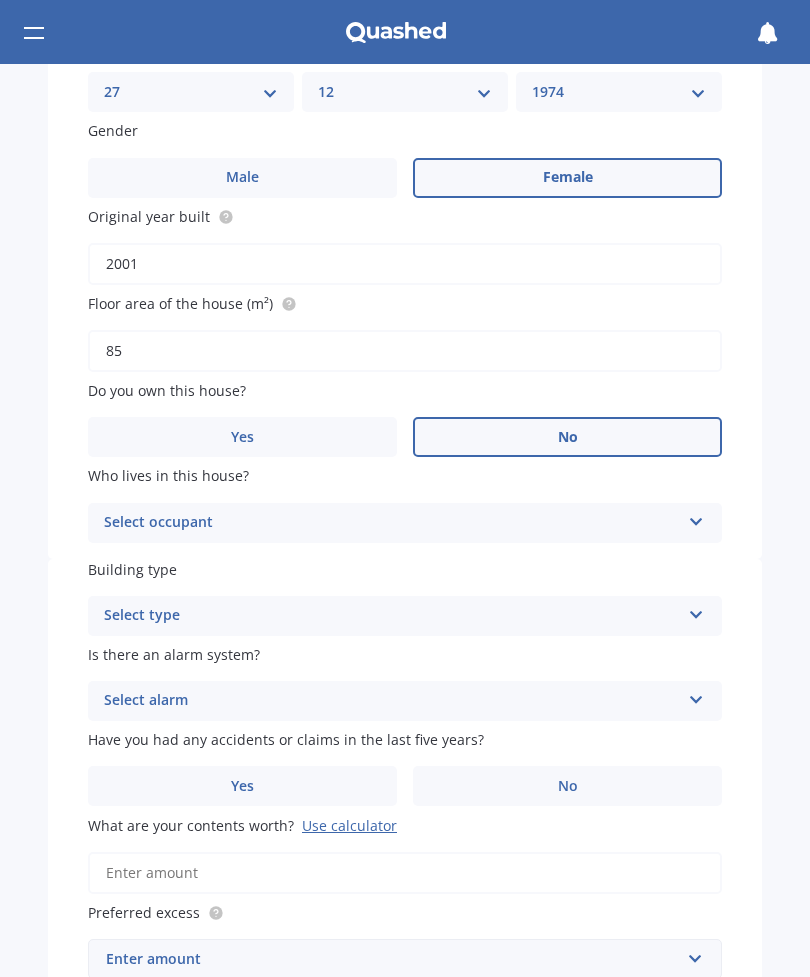 click on "Select occupant" at bounding box center [392, 523] 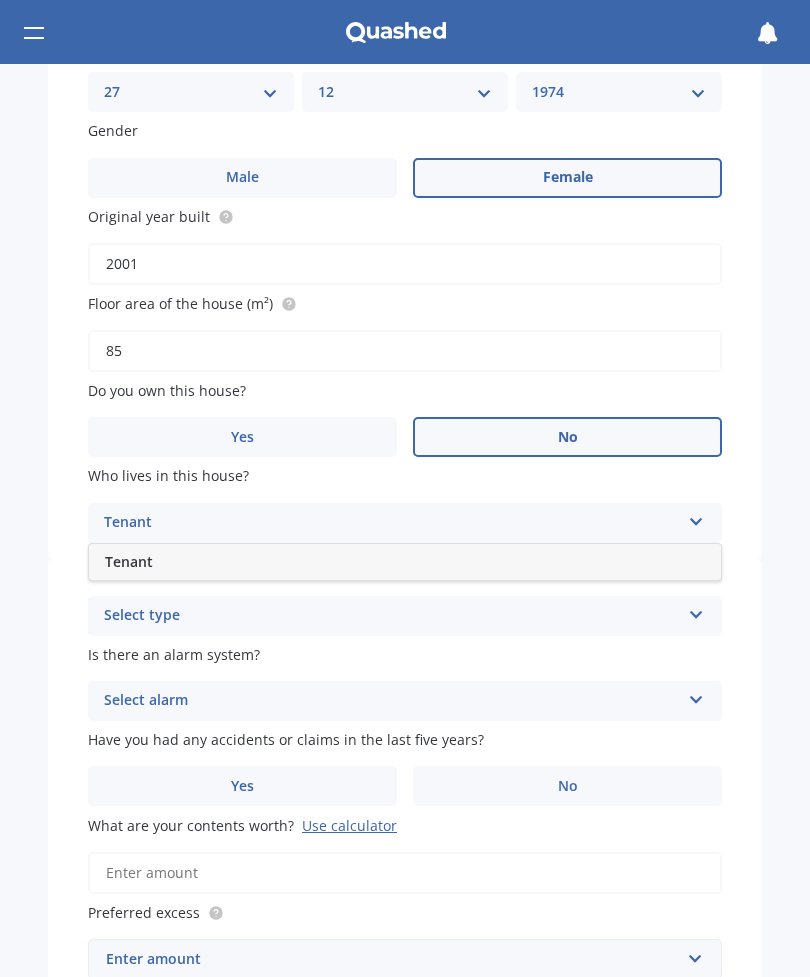 click on "Tenant" at bounding box center [405, 562] 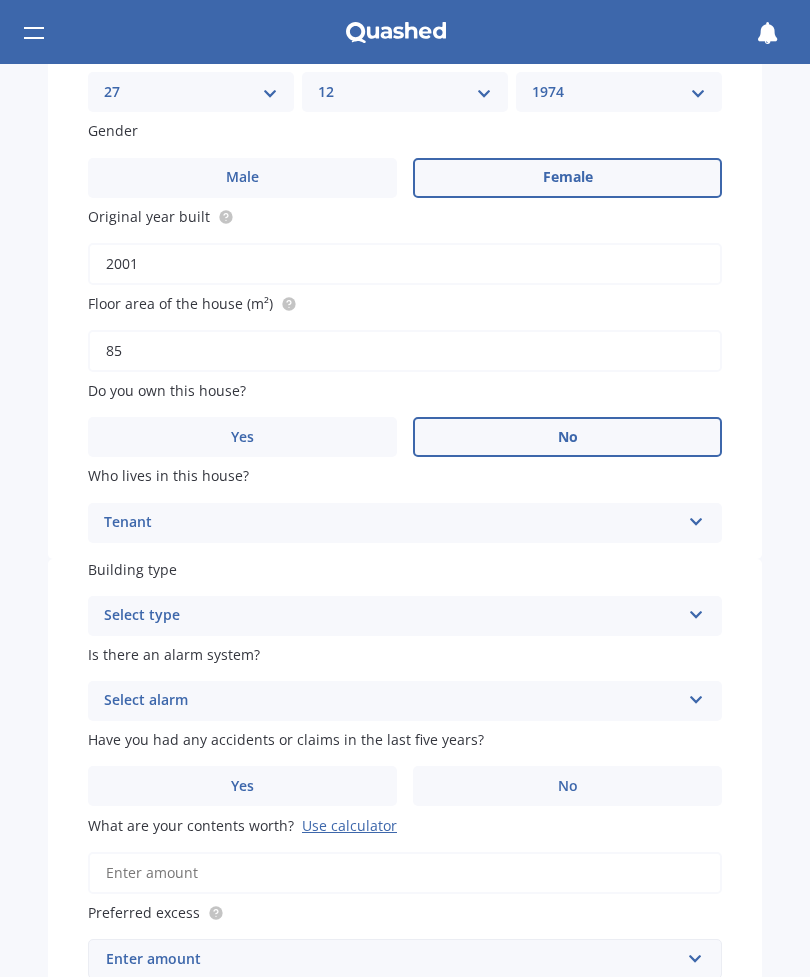 click on "Select type" at bounding box center [392, 616] 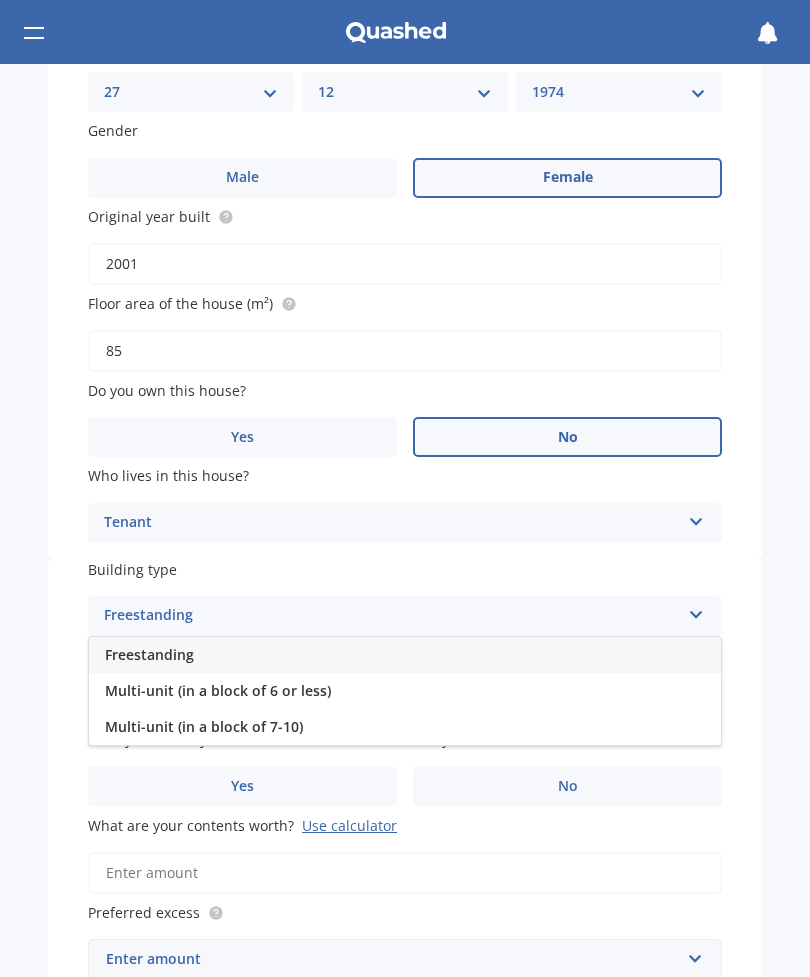 click on "Multi-unit (in a block of 6 or less)" at bounding box center [218, 690] 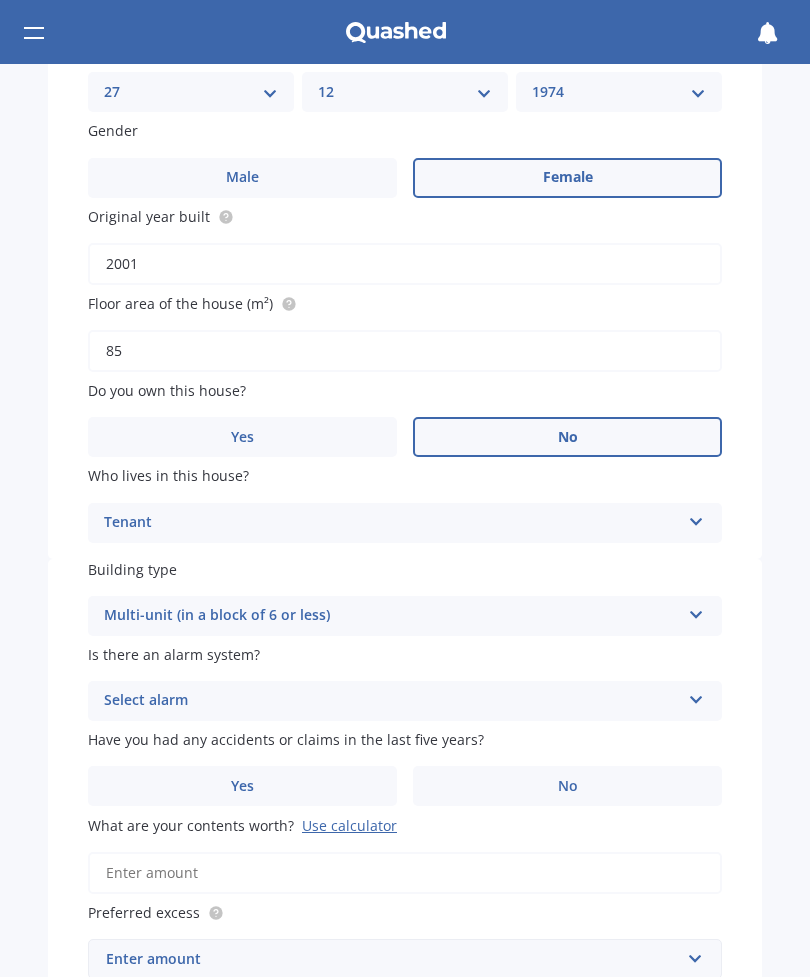 click on "Select alarm" at bounding box center (392, 701) 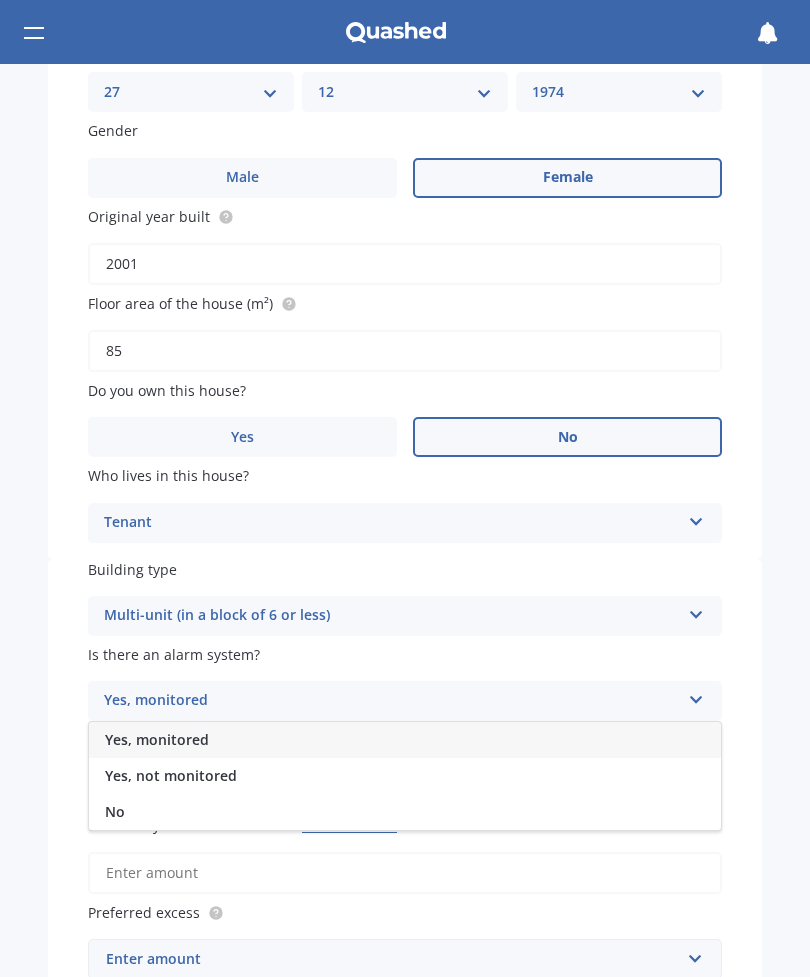 click on "Yes, not monitored" at bounding box center (171, 775) 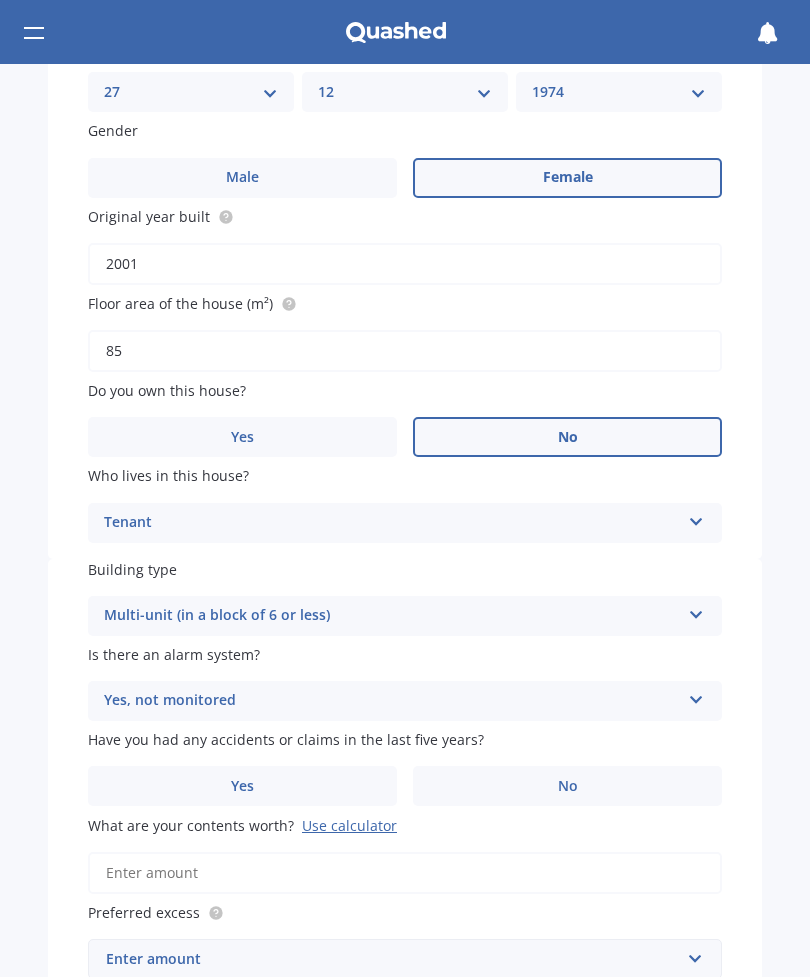 click on "No" at bounding box center [568, 786] 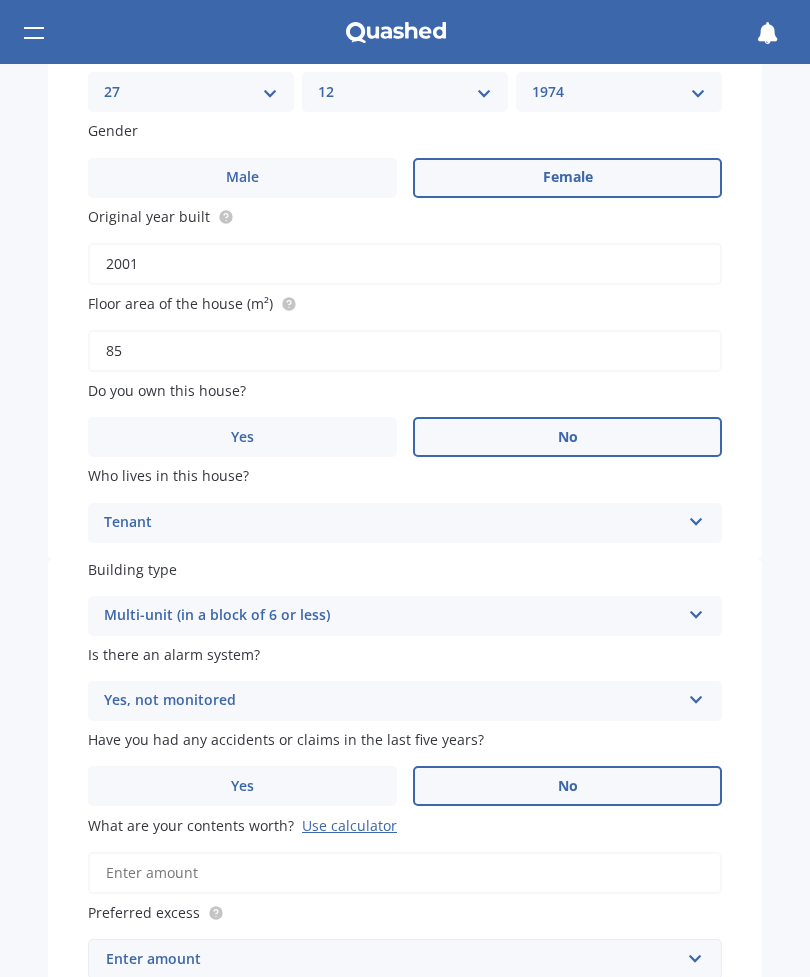 click on "What are your contents worth? Use calculator" at bounding box center [405, 873] 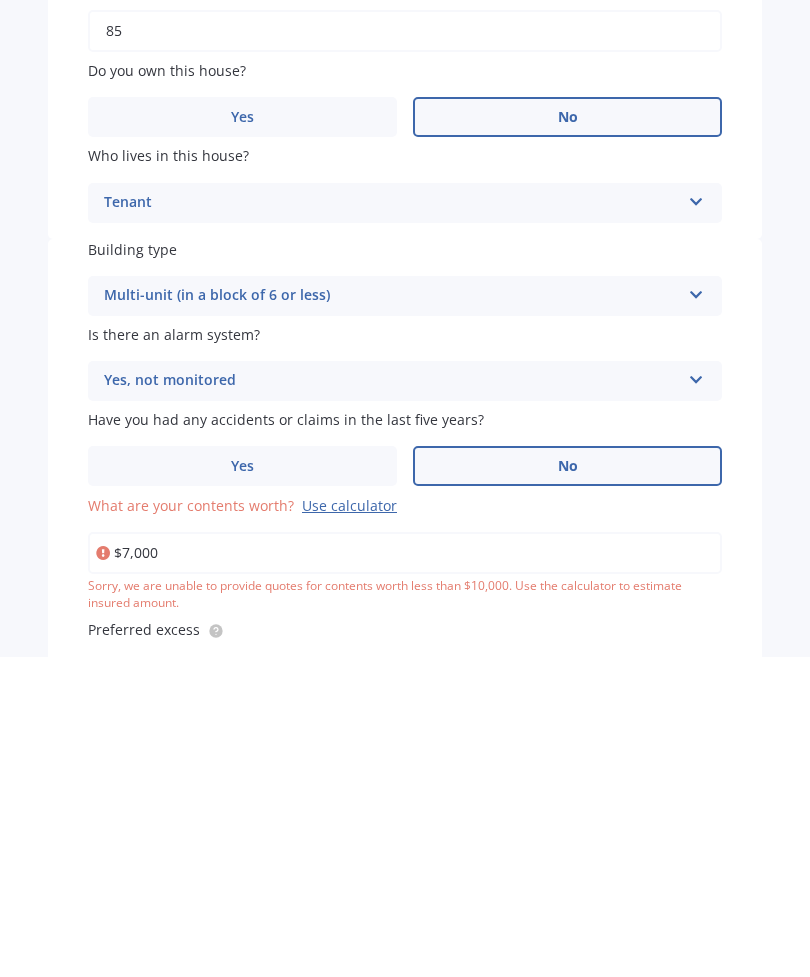 type on "$70,000" 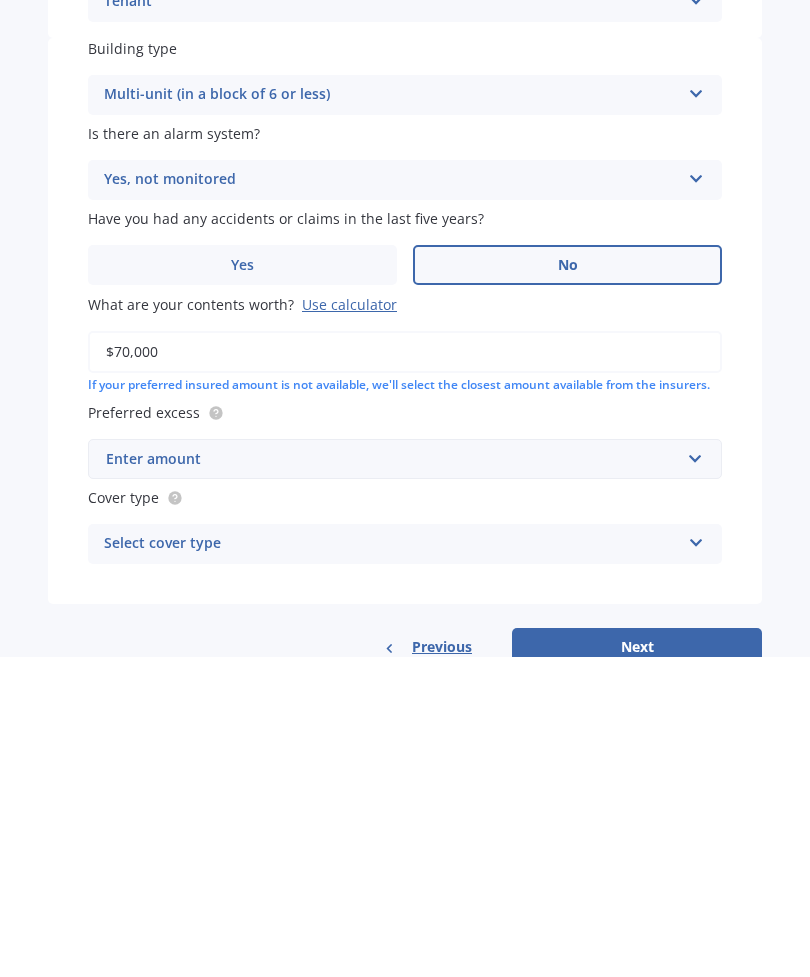 scroll, scrollTop: 522, scrollLeft: 0, axis: vertical 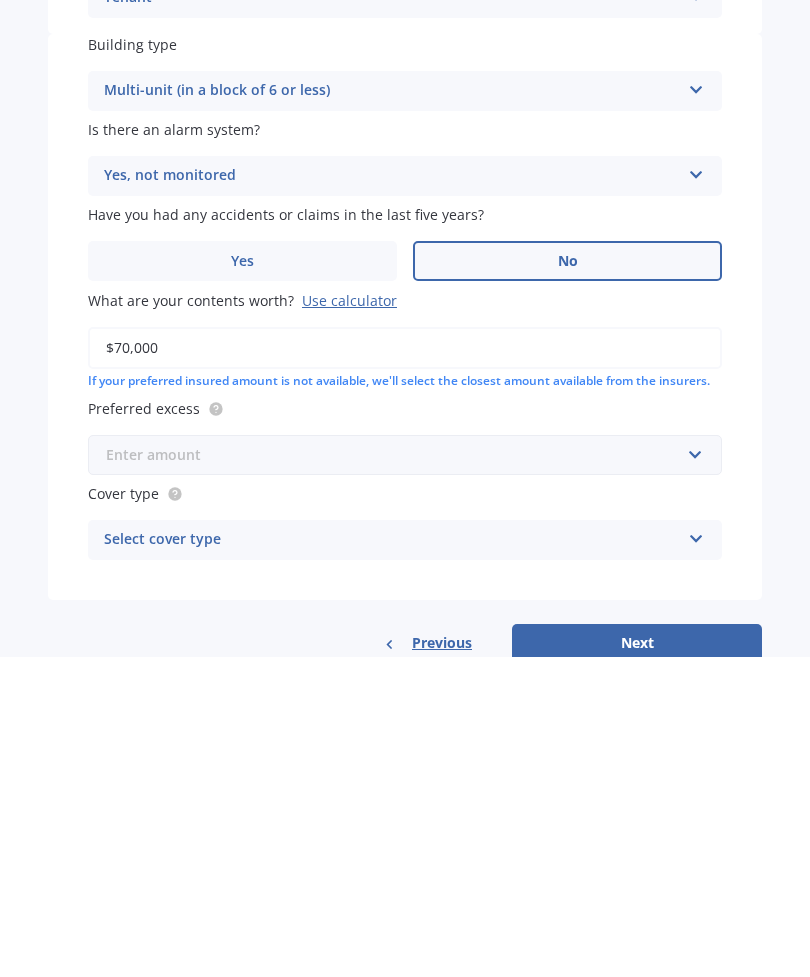 click at bounding box center (398, 775) 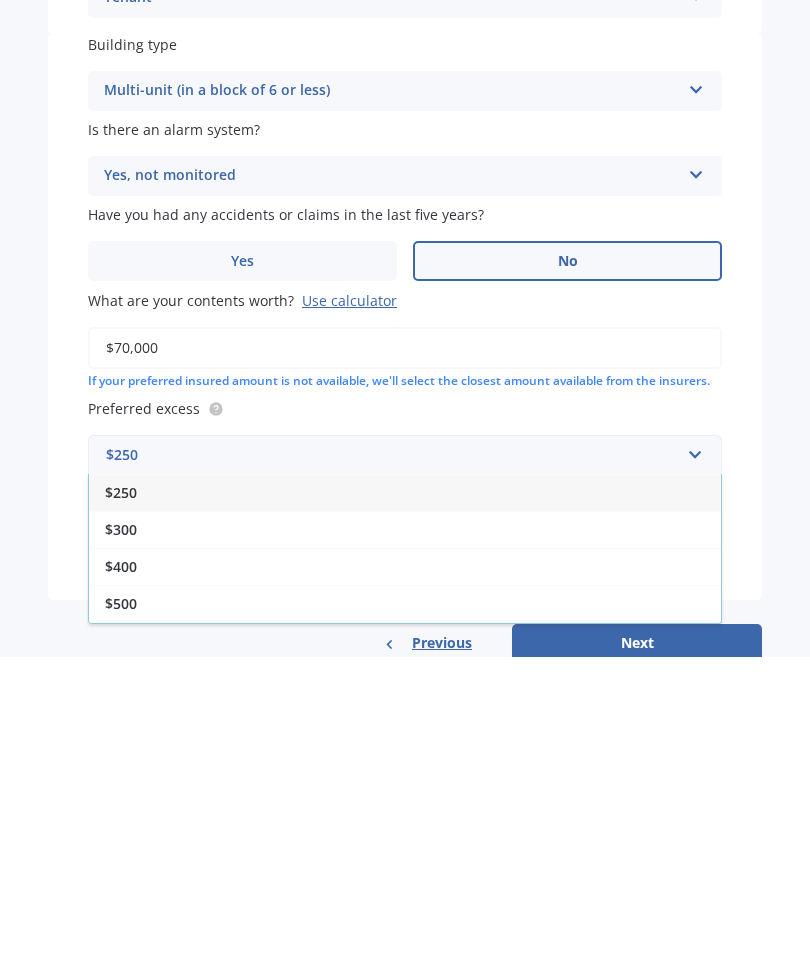 click on "$400" at bounding box center [405, 886] 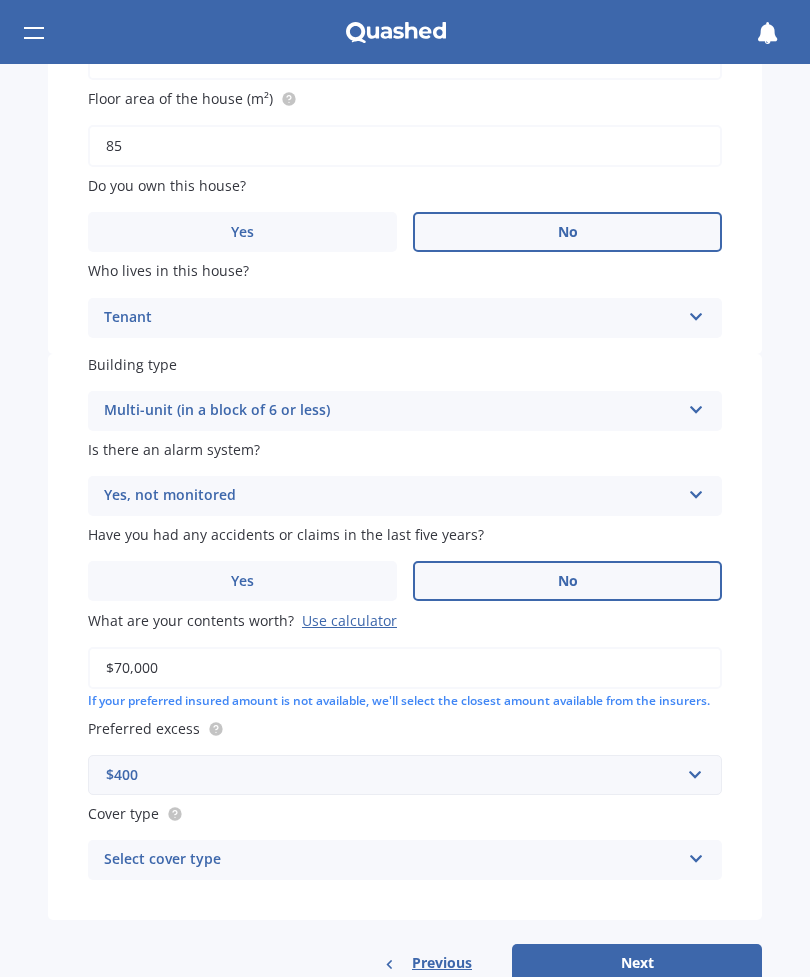 click on "Select cover type High Medium Limited" at bounding box center (405, 860) 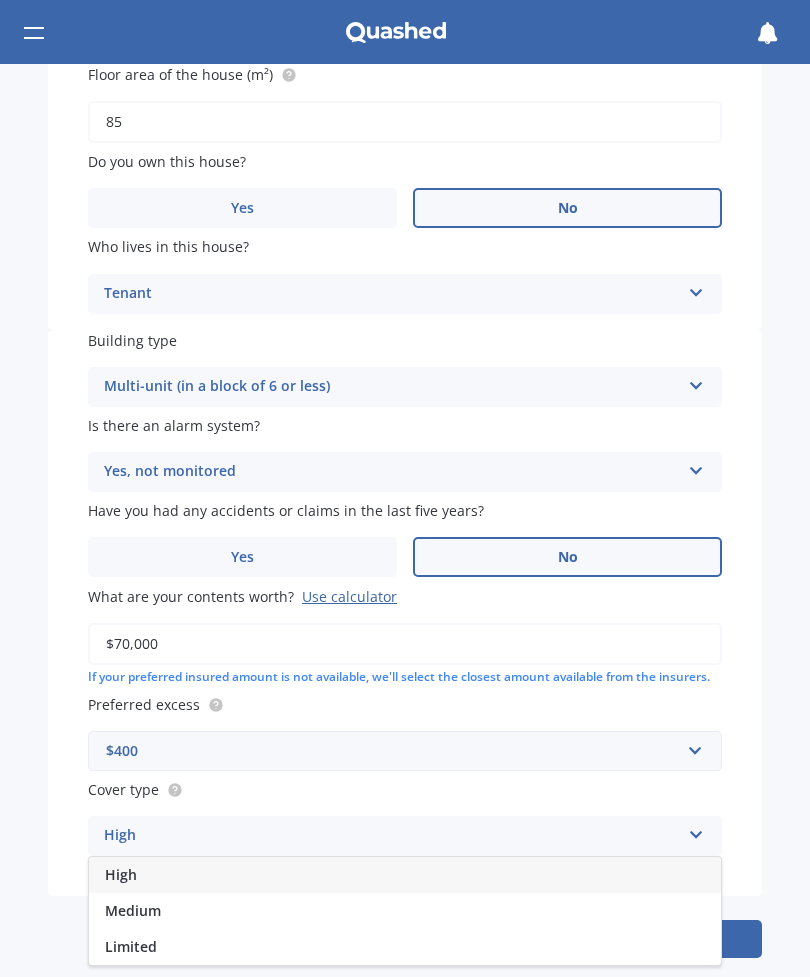 scroll, scrollTop: 545, scrollLeft: 0, axis: vertical 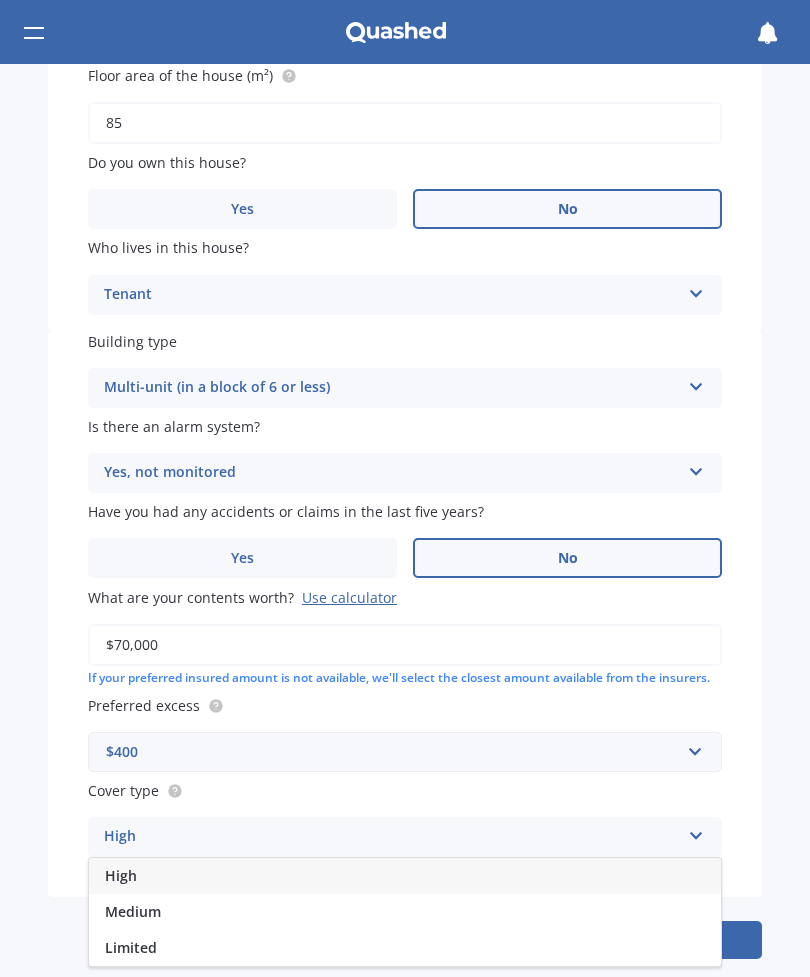 click on "Market Scan Contents Market Scan 50 % Let's get to know you and see how we can help with finding you the best insurance Details My address [NUMBER]/[NUMBER] [STREET], [SUBURB], [CITY] [POSTAL_CODE] Enter address manually Search Date of birth DD 01 02 03 04 05 06 07 08 09 10 11 12 13 14 15 16 17 18 19 20 21 22 23 24 25 26 27 28 29 30 31 MM 01 02 03 04 05 06 07 08 09 10 11 12 YYYY 2009 2008 2007 2006 2005 2004 2003 2002 2001 2000 1999 1998 1997 1996 1995 1994 1993 1992 1991 1990 1989 1988 1987 1986 1985 1984 1983 1982 1981 1980 1979 1978 1977 1976 1975 1974 1973 1972 1971 1970 1969 1968 1967 1966 1965 1964 1963 1962 1961 1960 1959 1958 1957 1956 1955 1954 1953 1952 1951 1950 1949 1948 1947 1946 1945 1944 1943 1942 1941 1940 1939 1938 1937 1936 1935 1934 1933 1932 1931 1930 1929 1928 1927 1926 1925 1924 1923 1922 1921 1920 1919 1918 1917 1916 1915 1914 1913 1912 1911 1910 Gender Male Female Original year built 2001 Floor area of the house (m²) 85 Do you own this house? Yes No Who lives in this house? Tenant Tenant No Yes No" at bounding box center [405, 520] 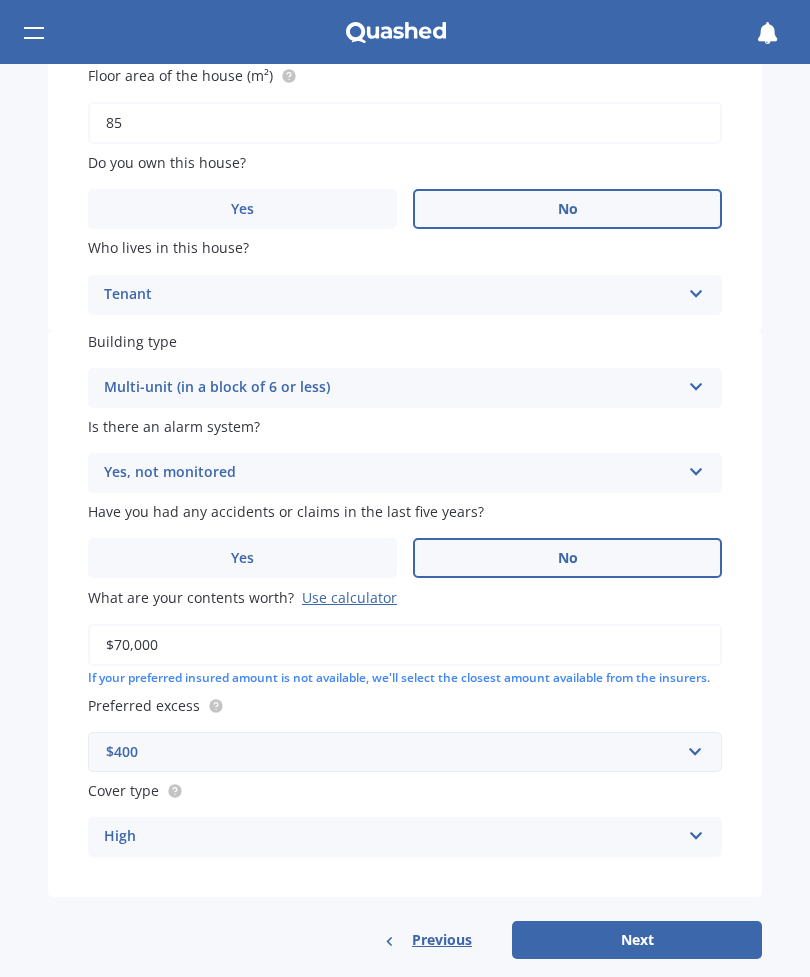 click on "Next" at bounding box center [637, 940] 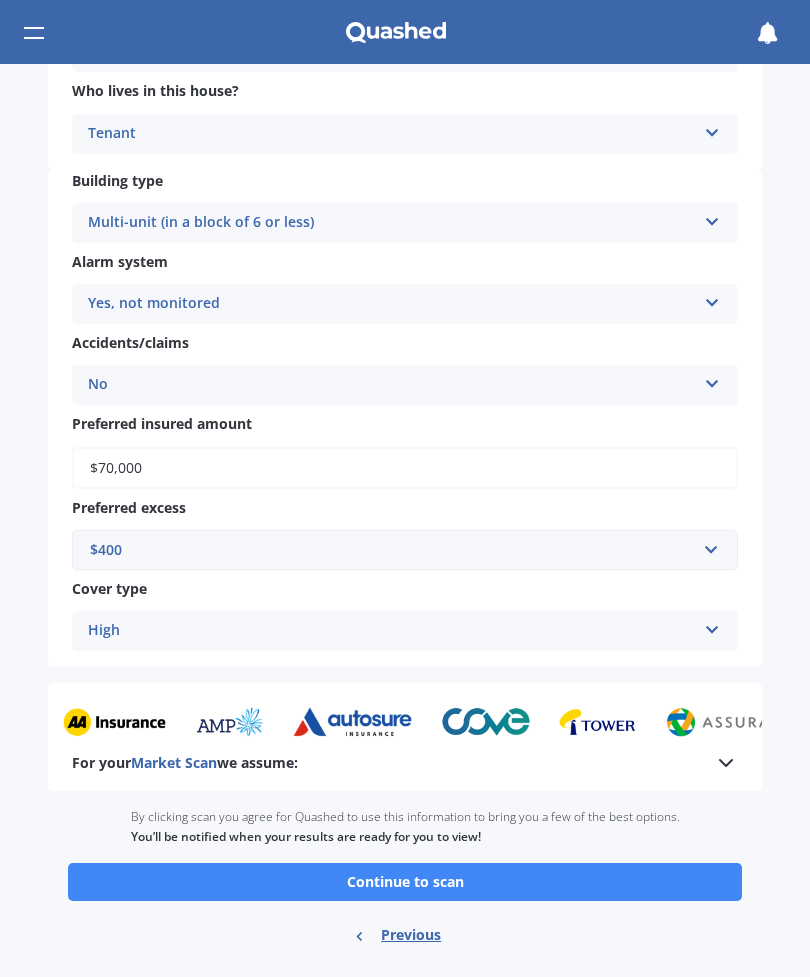 scroll, scrollTop: 650, scrollLeft: 0, axis: vertical 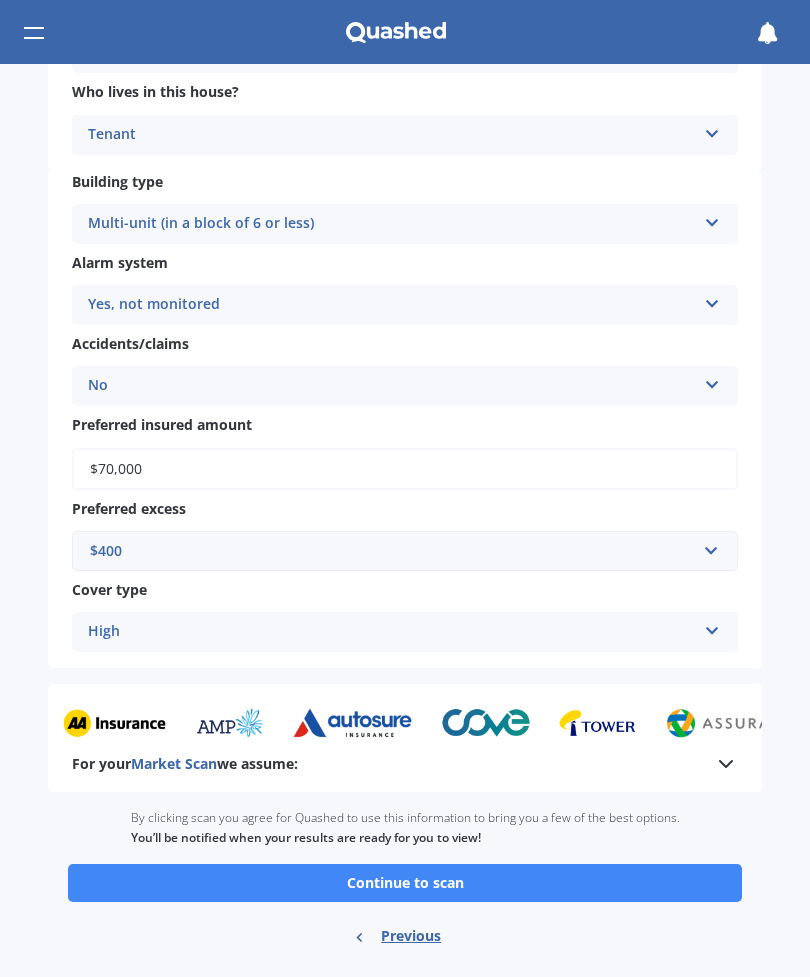 click on "Continue to scan" at bounding box center [405, 883] 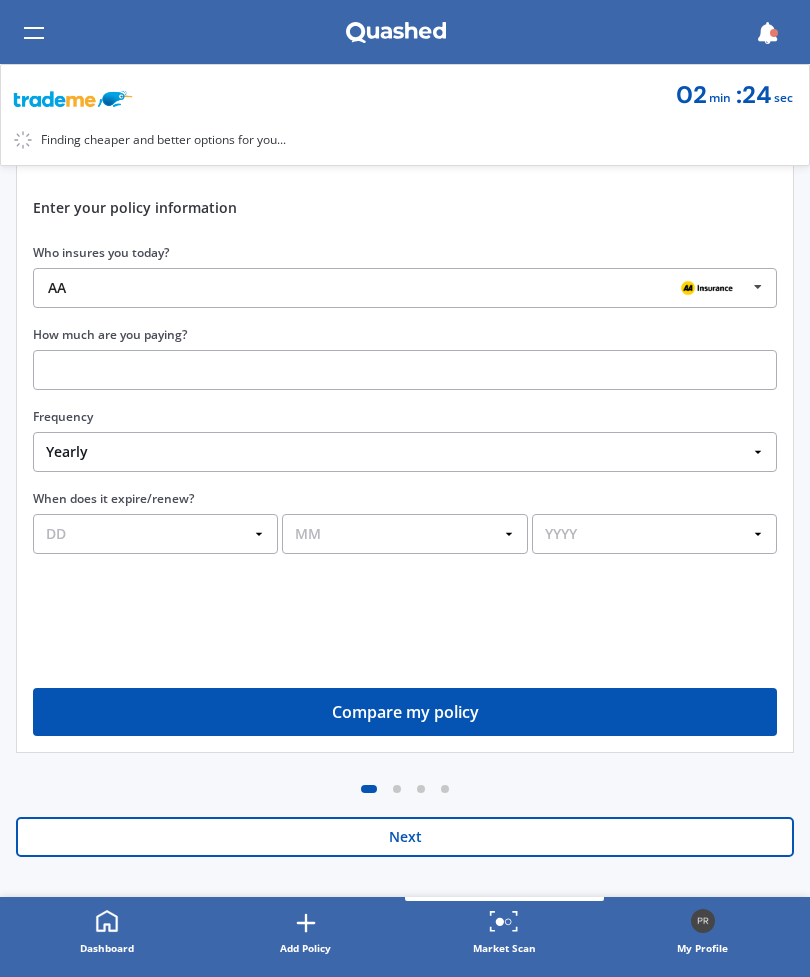 scroll, scrollTop: 255, scrollLeft: 0, axis: vertical 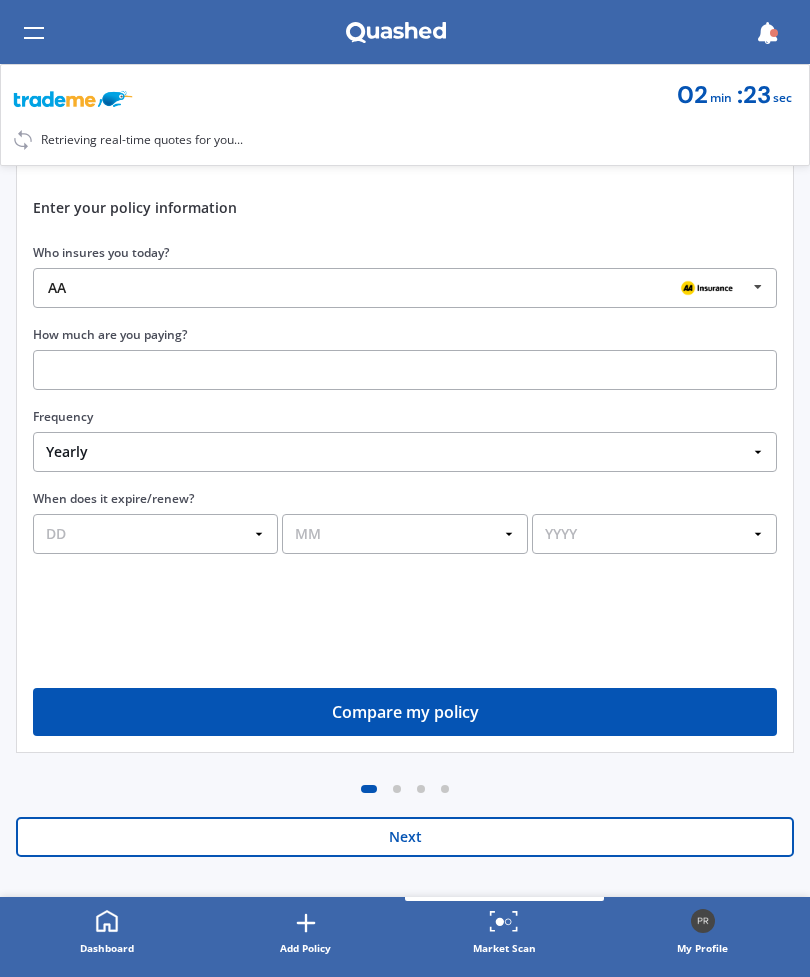 click on "Next" at bounding box center (405, 837) 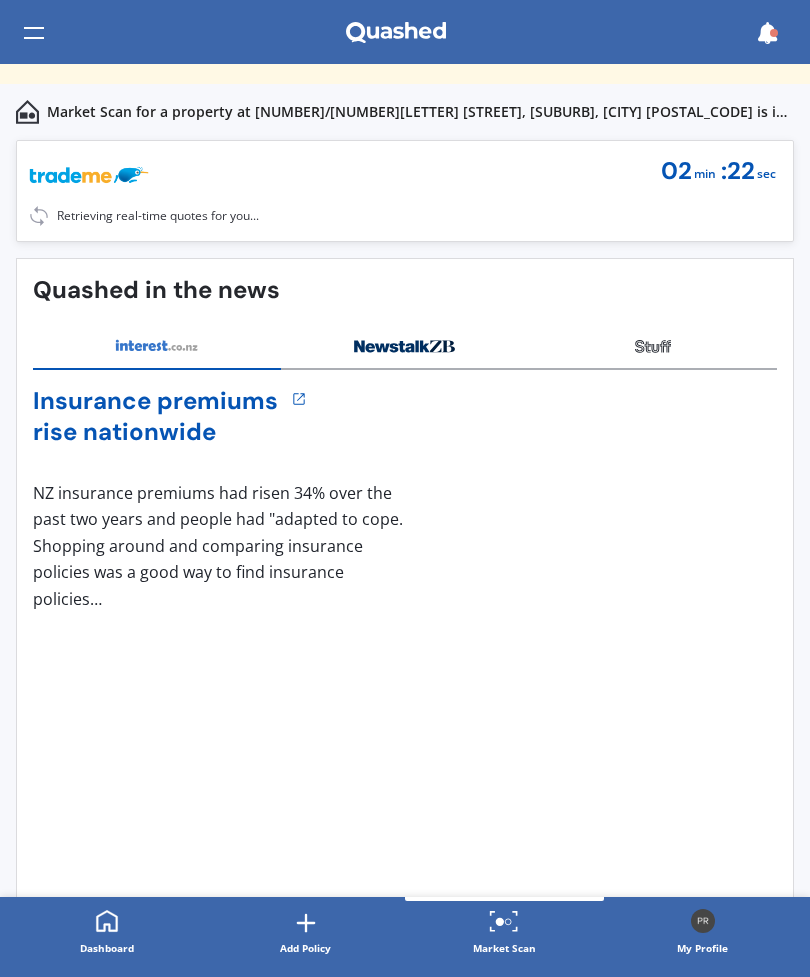 scroll, scrollTop: 0, scrollLeft: 0, axis: both 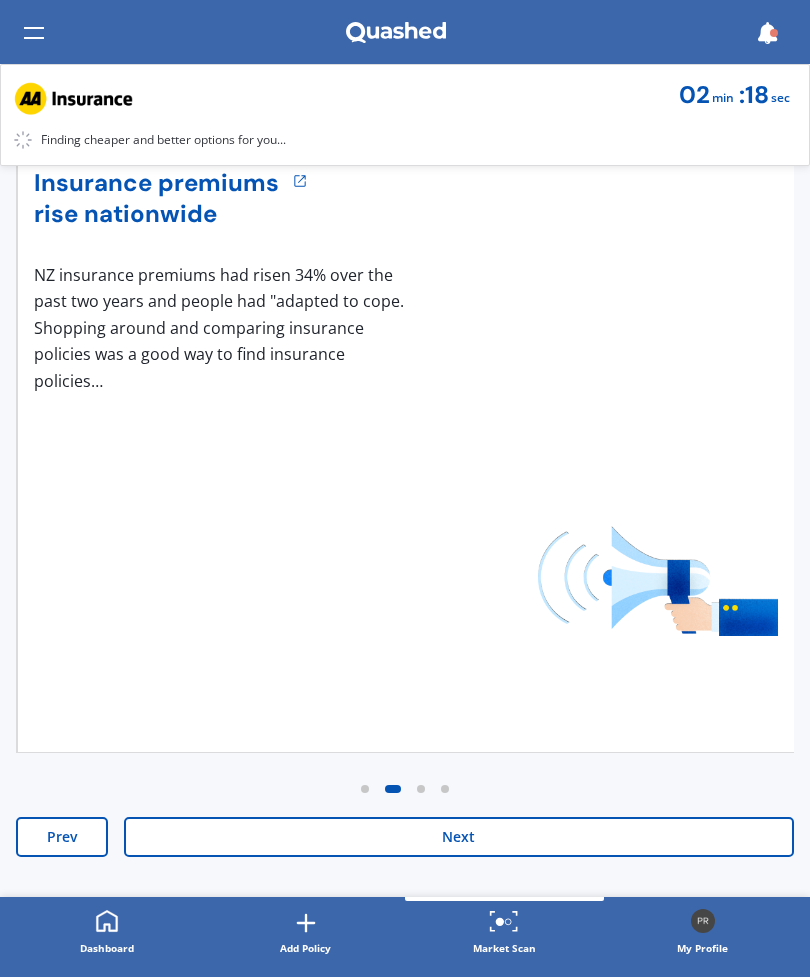 click on "Next" at bounding box center (459, 837) 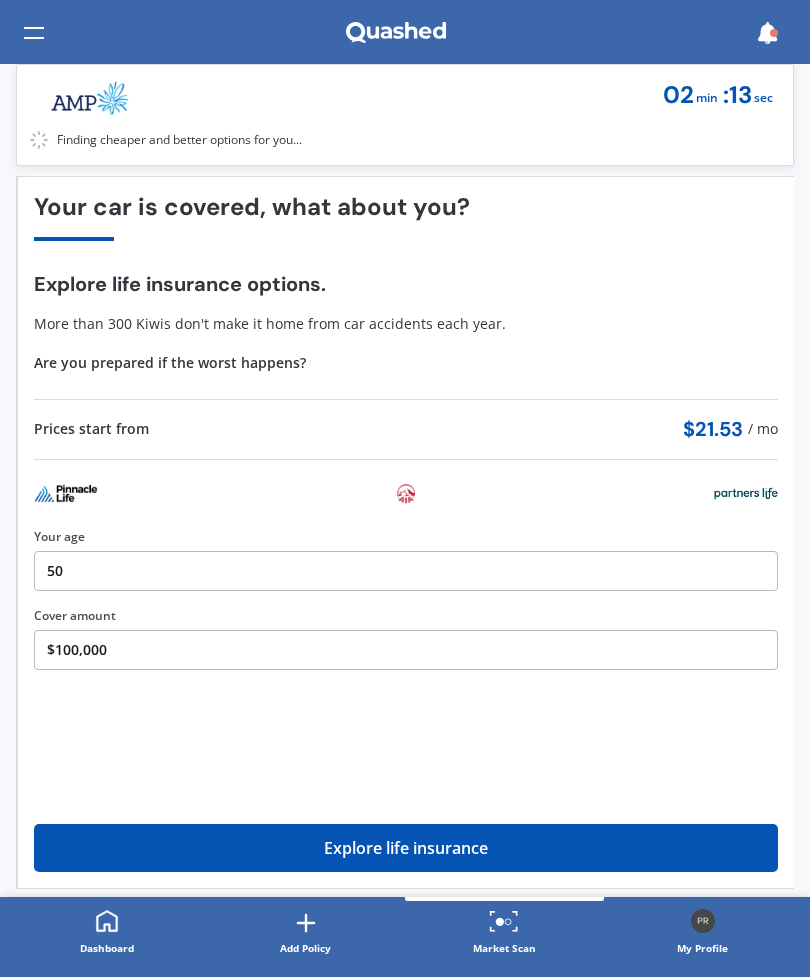 scroll, scrollTop: 123, scrollLeft: 0, axis: vertical 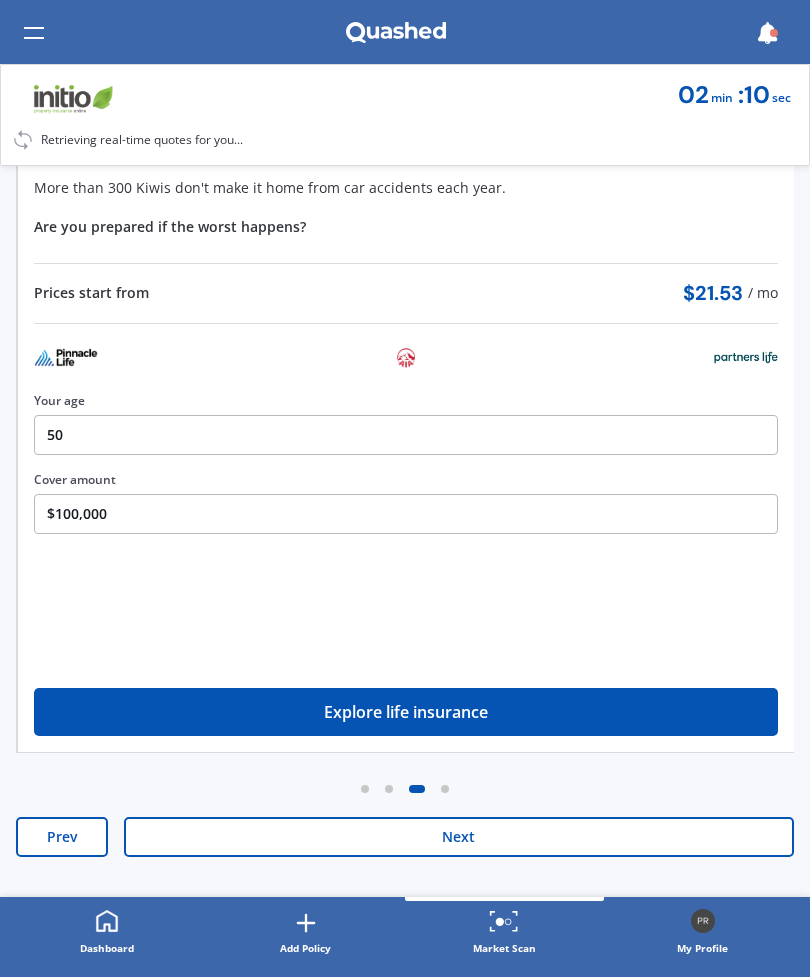 click on "Next" at bounding box center (459, 837) 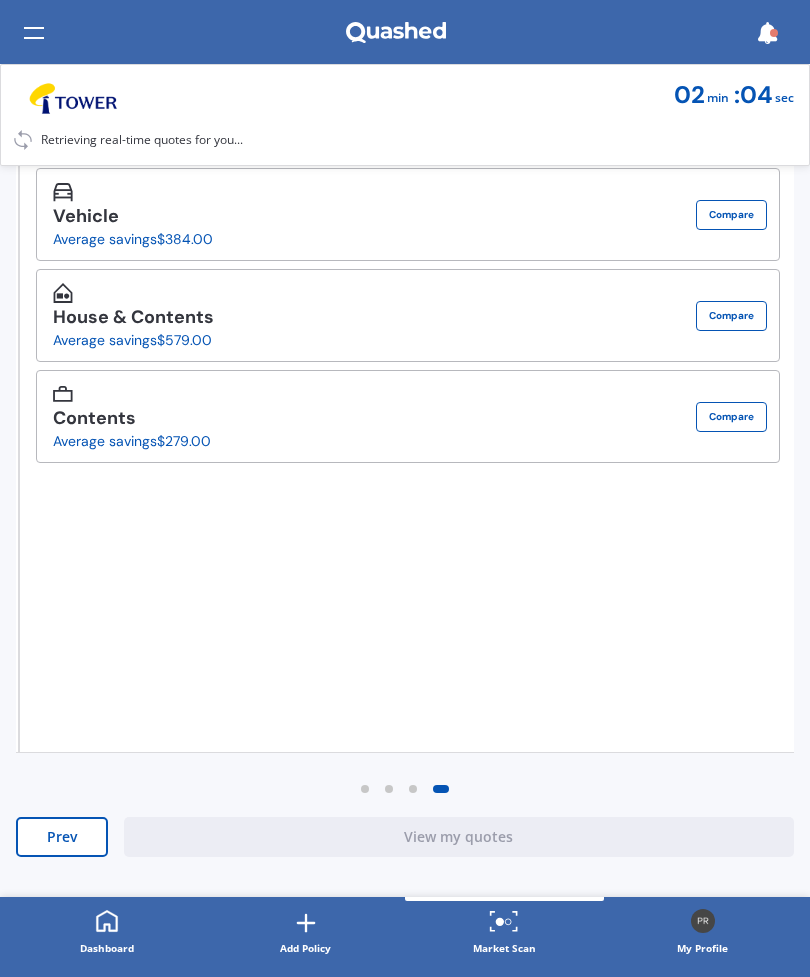 scroll, scrollTop: 255, scrollLeft: 0, axis: vertical 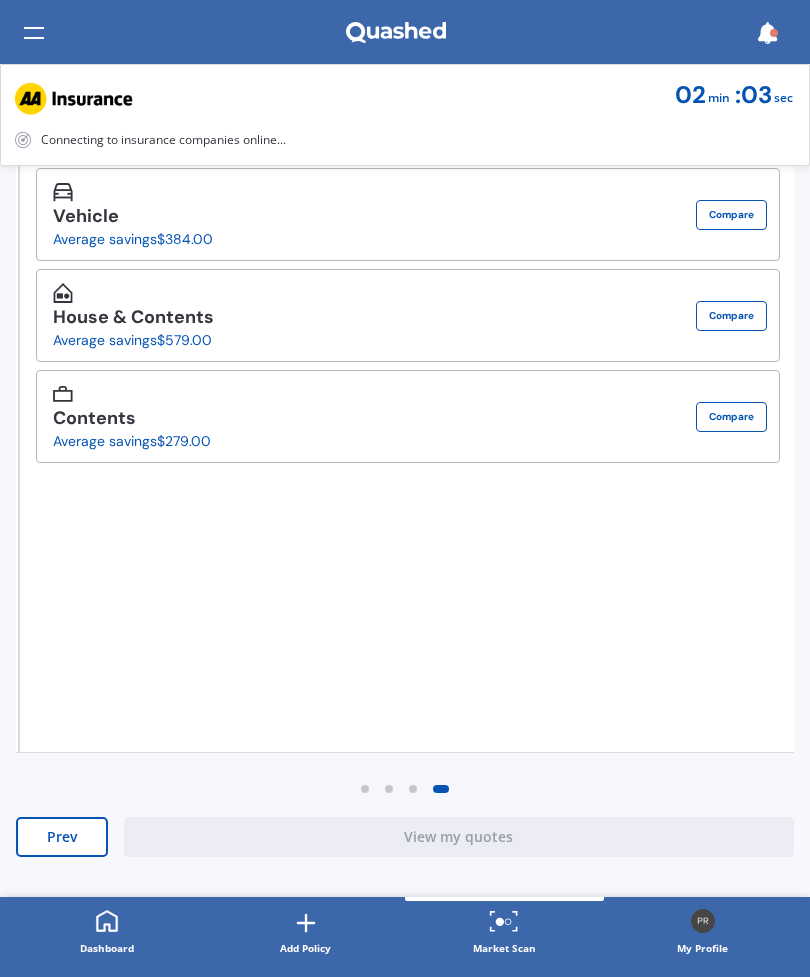 click on "View my quotes" at bounding box center [459, 837] 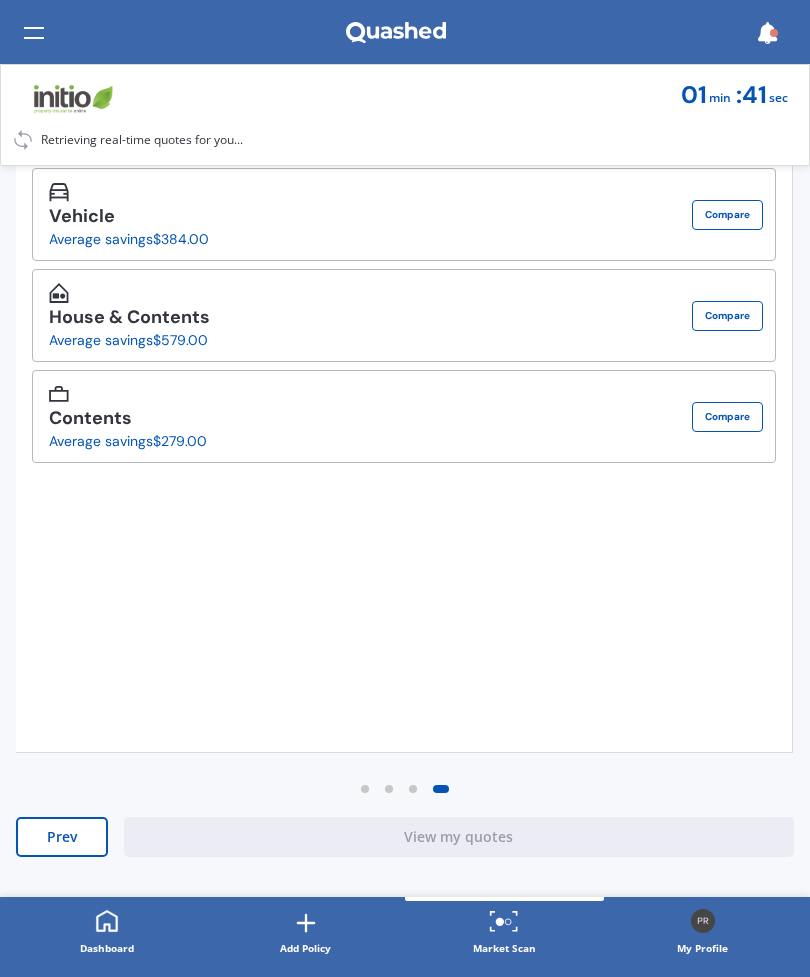 scroll, scrollTop: 255, scrollLeft: 0, axis: vertical 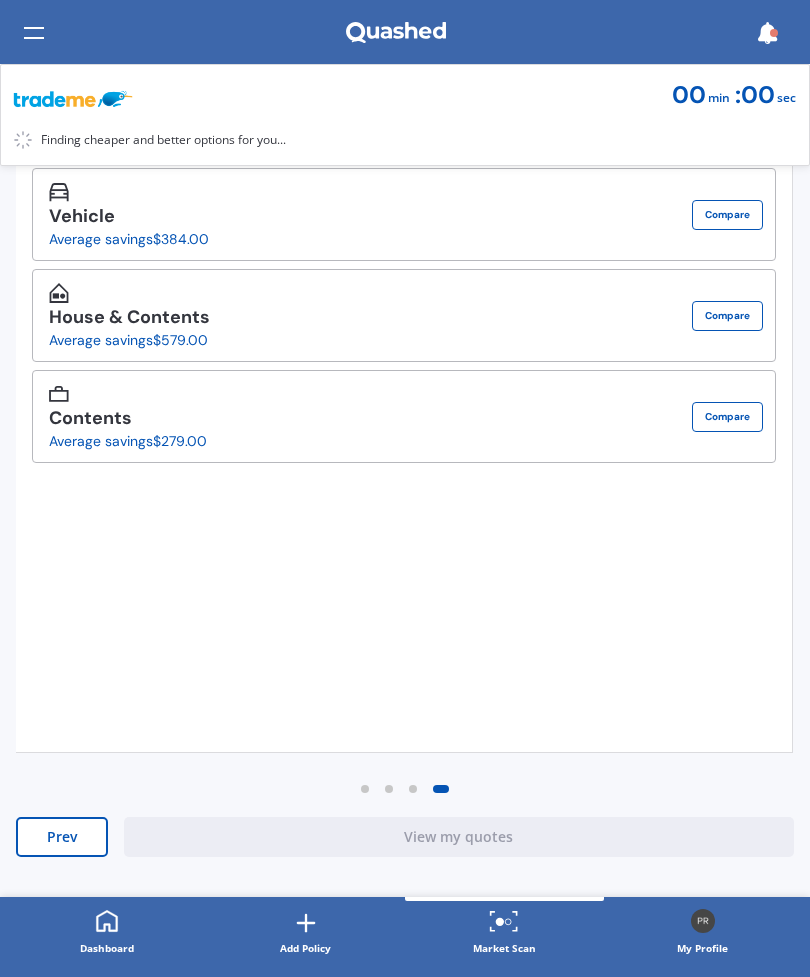 click on "View my quotes" at bounding box center (459, 837) 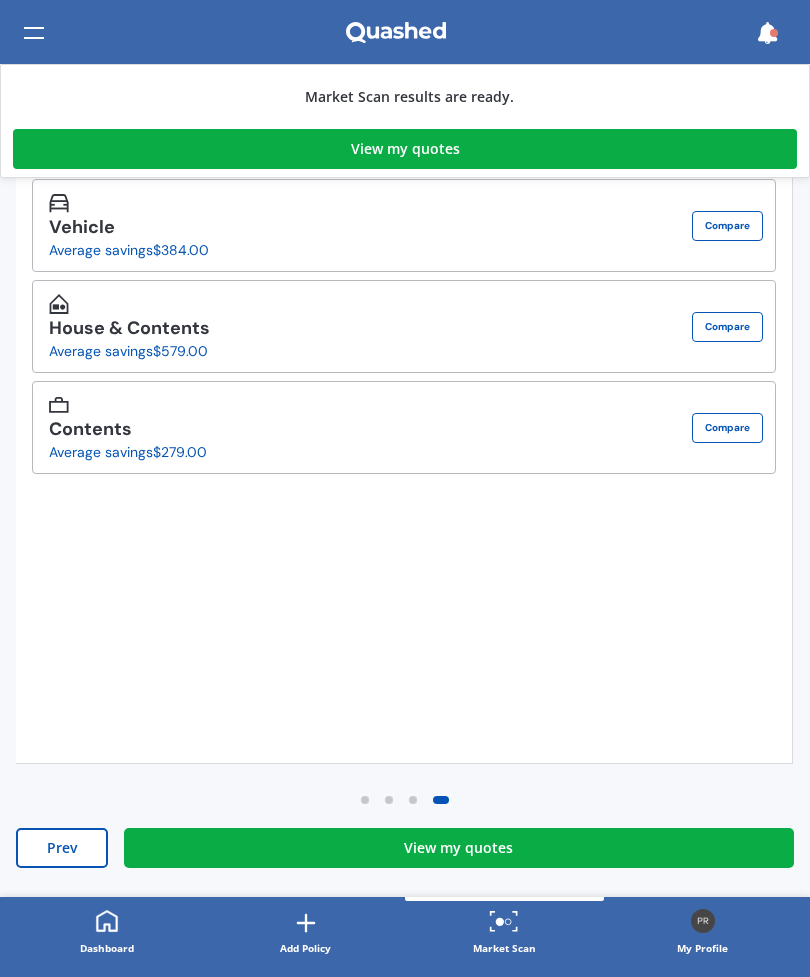 click on "View my quotes" at bounding box center [459, 848] 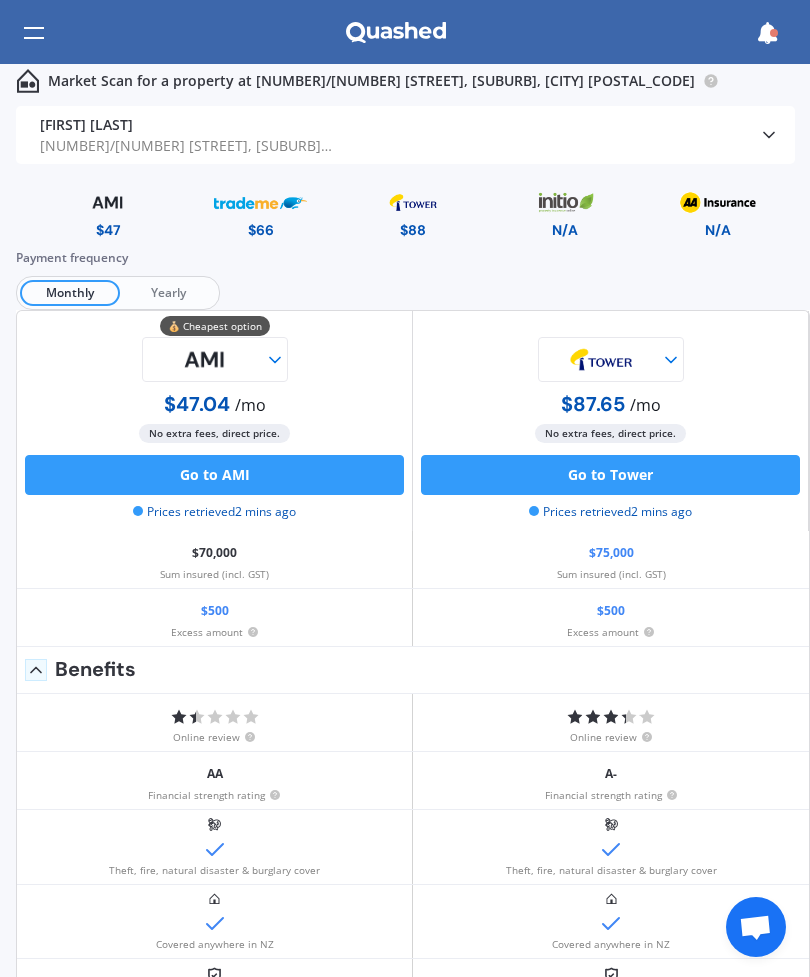 scroll, scrollTop: 0, scrollLeft: 0, axis: both 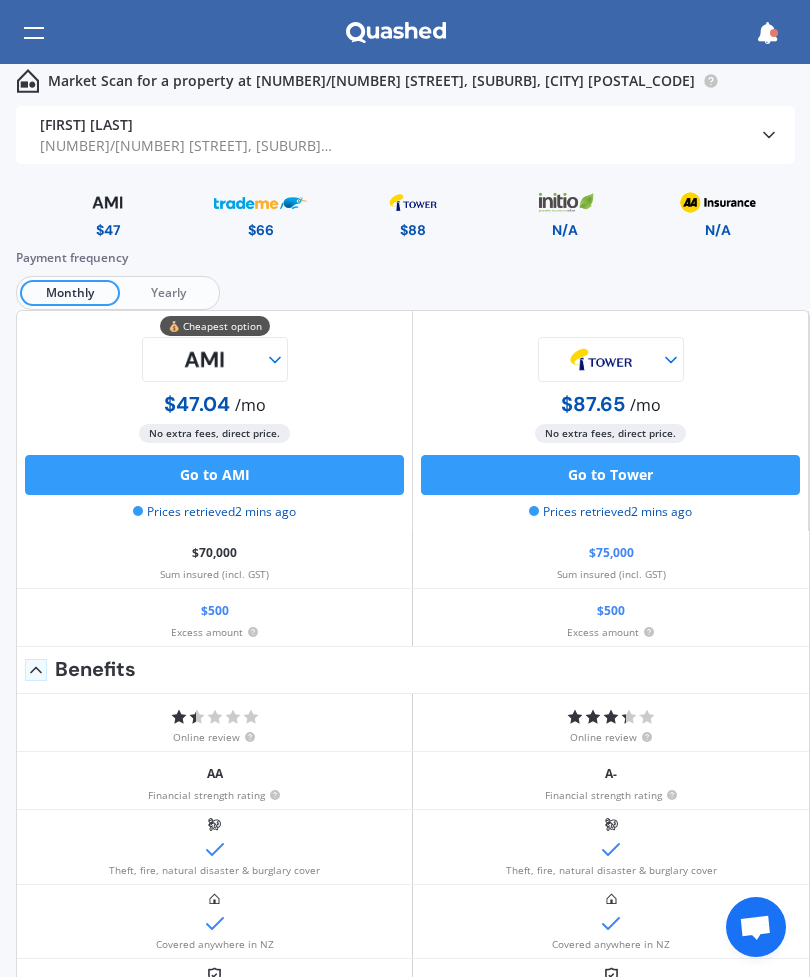 click on "Go to AMI" at bounding box center [214, 475] 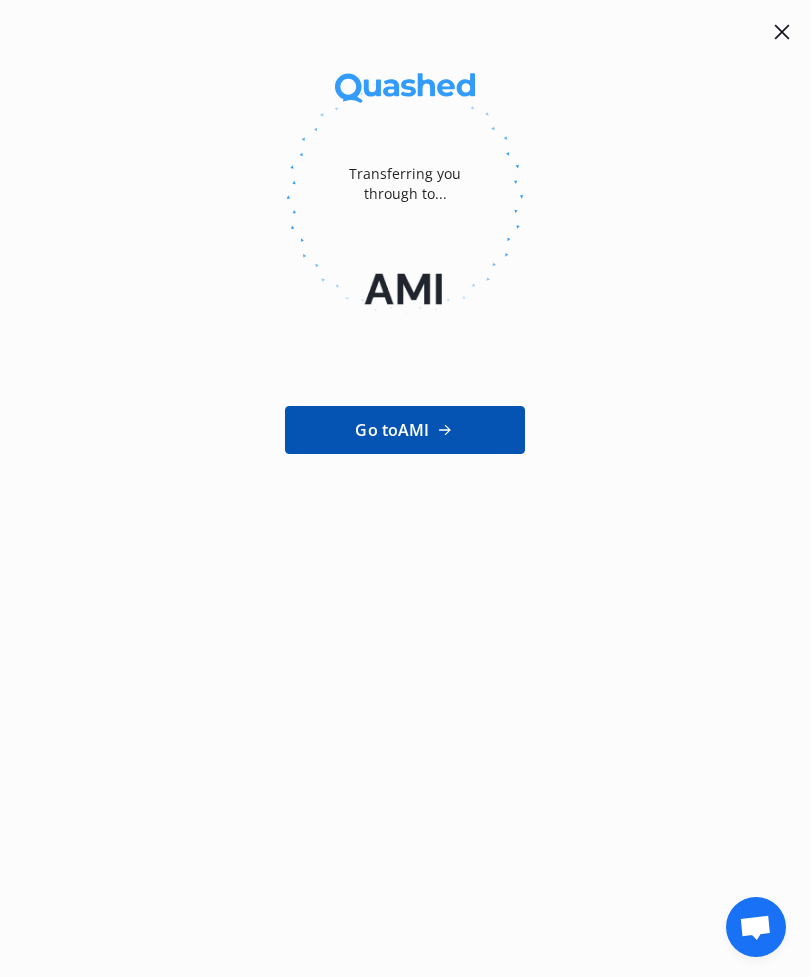 click on "Go to  AMI" at bounding box center [405, 430] 